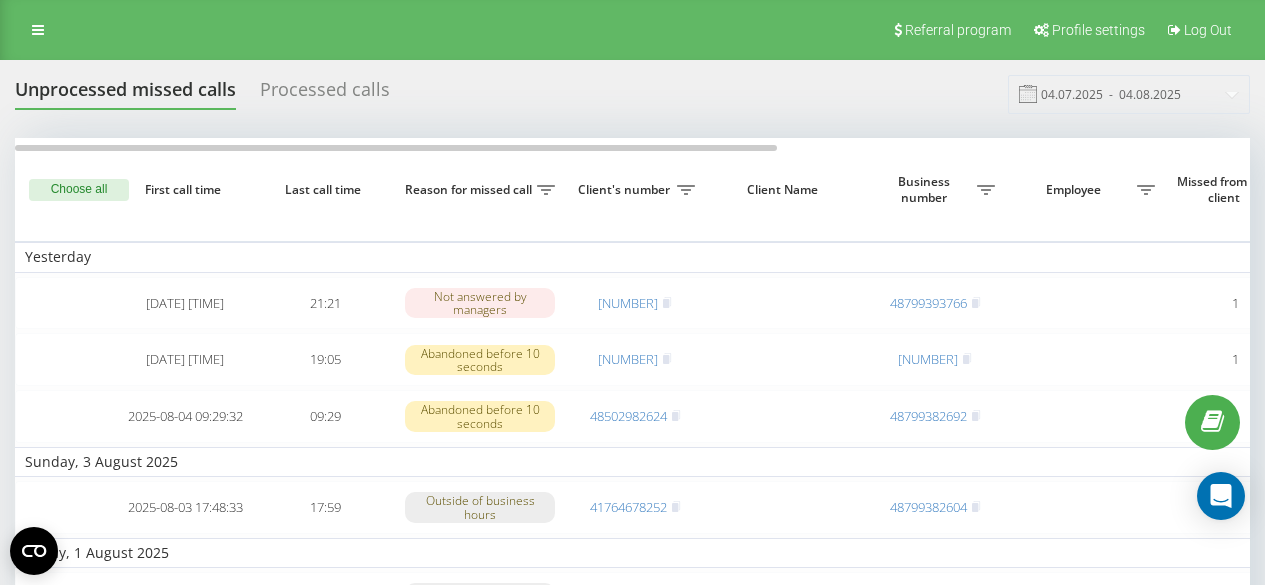 scroll, scrollTop: 0, scrollLeft: 0, axis: both 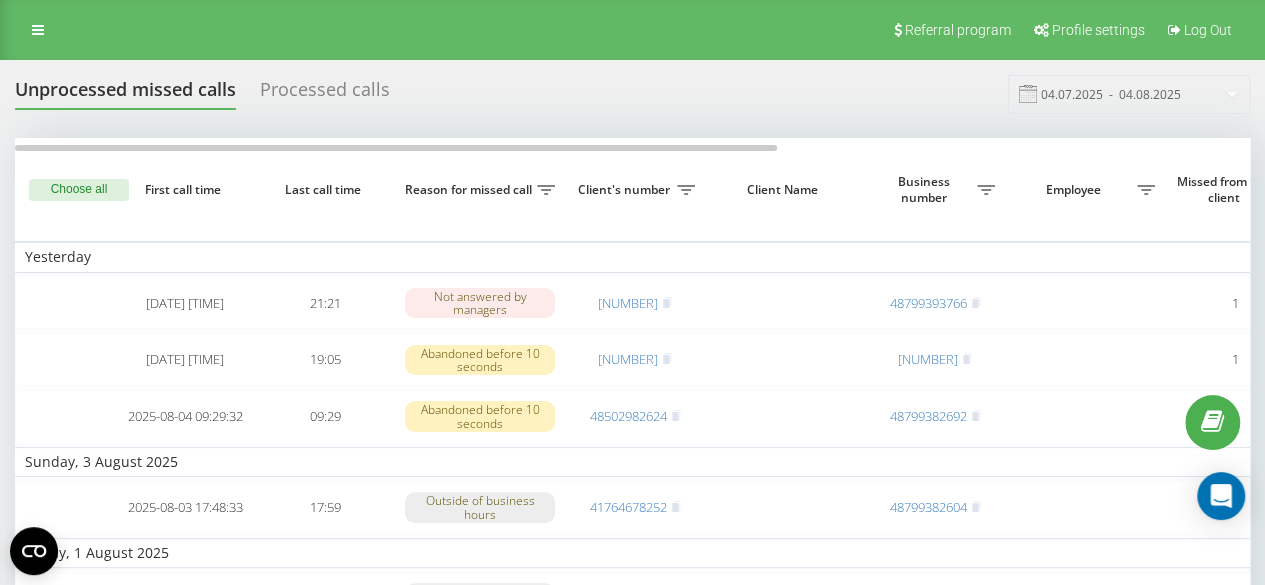 click on "Processed calls" at bounding box center (325, 94) 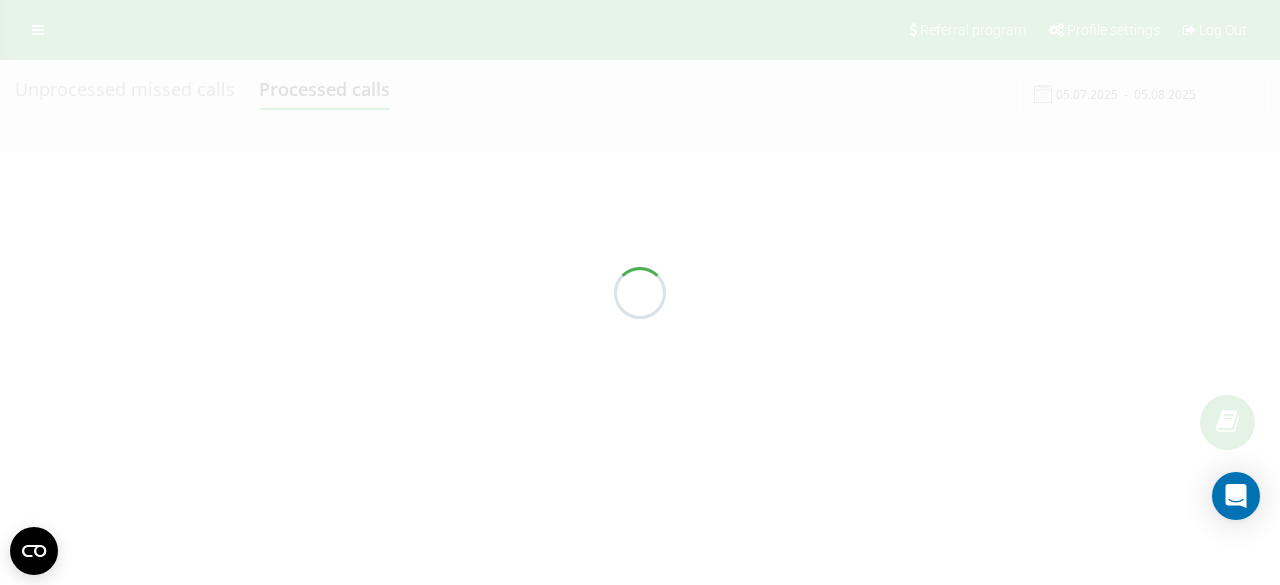 scroll, scrollTop: 0, scrollLeft: 0, axis: both 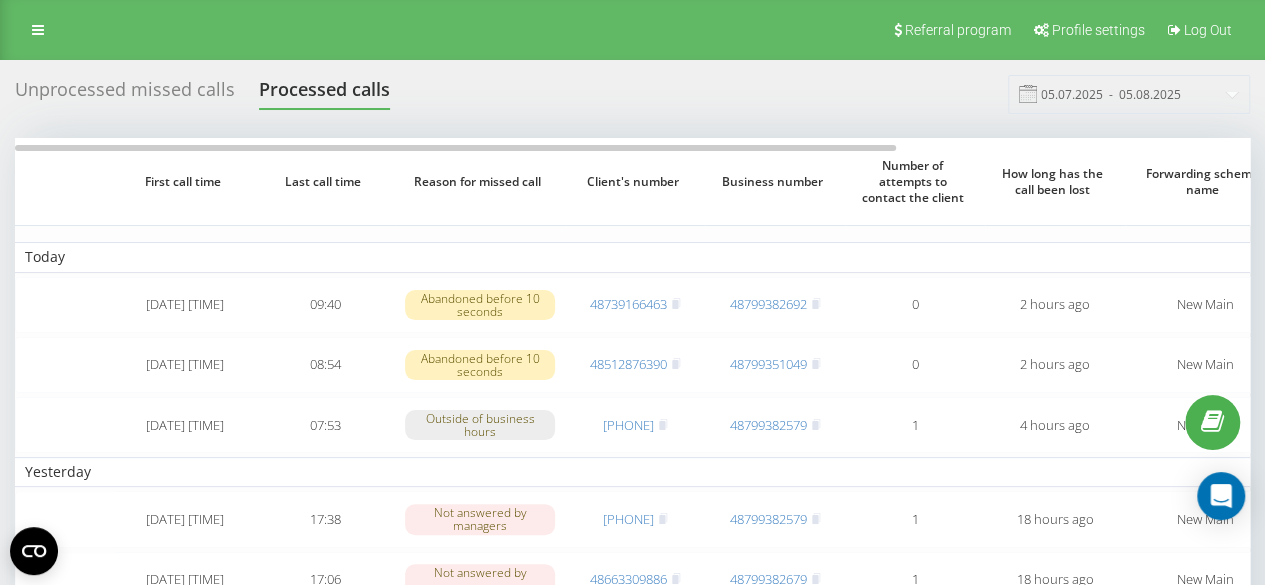 click on "Unprocessed missed calls" at bounding box center (125, 94) 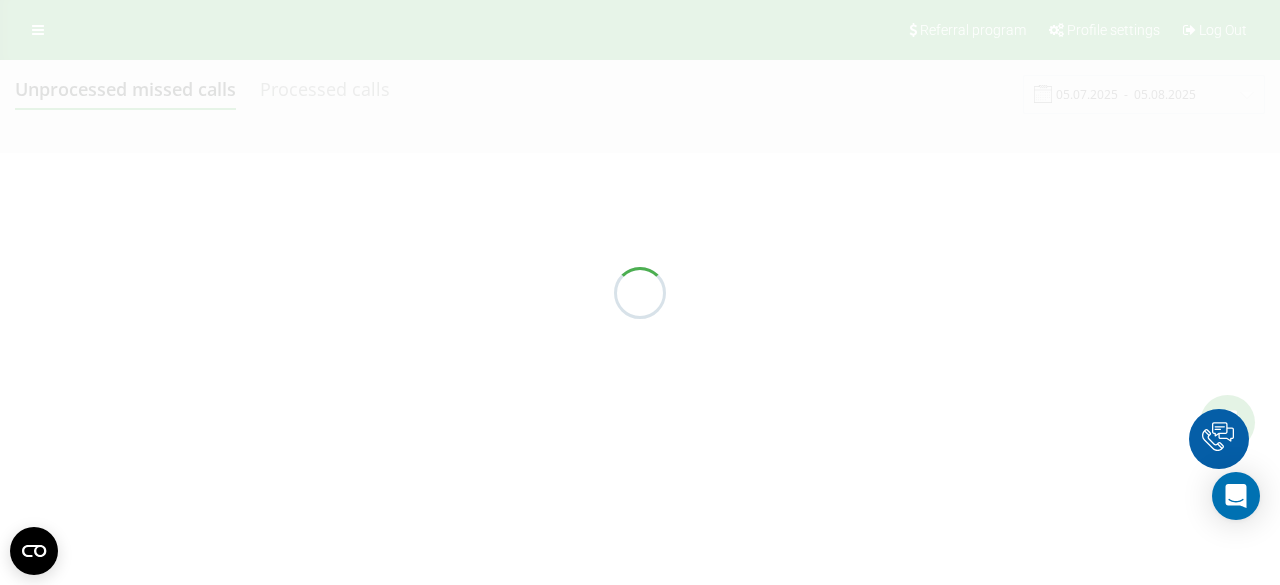 scroll, scrollTop: 0, scrollLeft: 0, axis: both 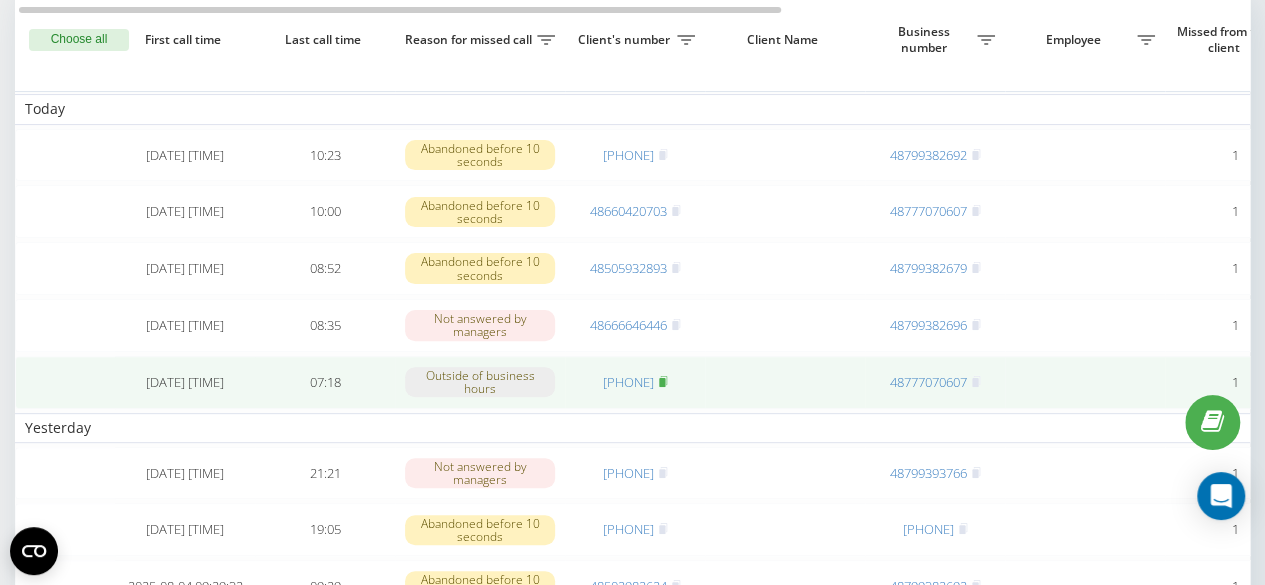 click 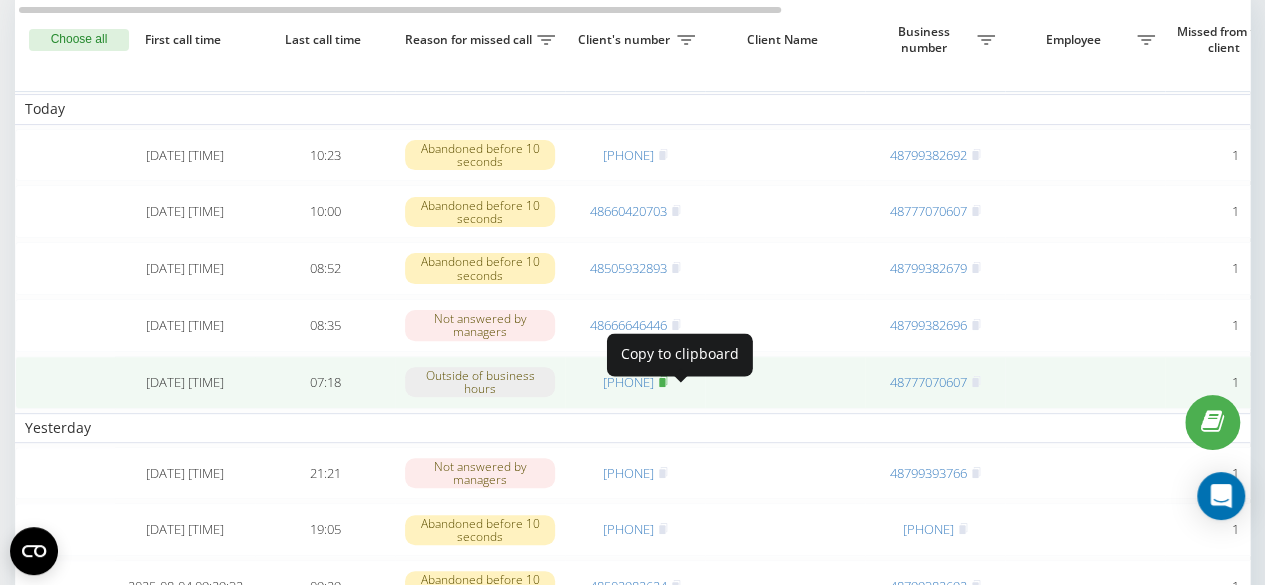 click 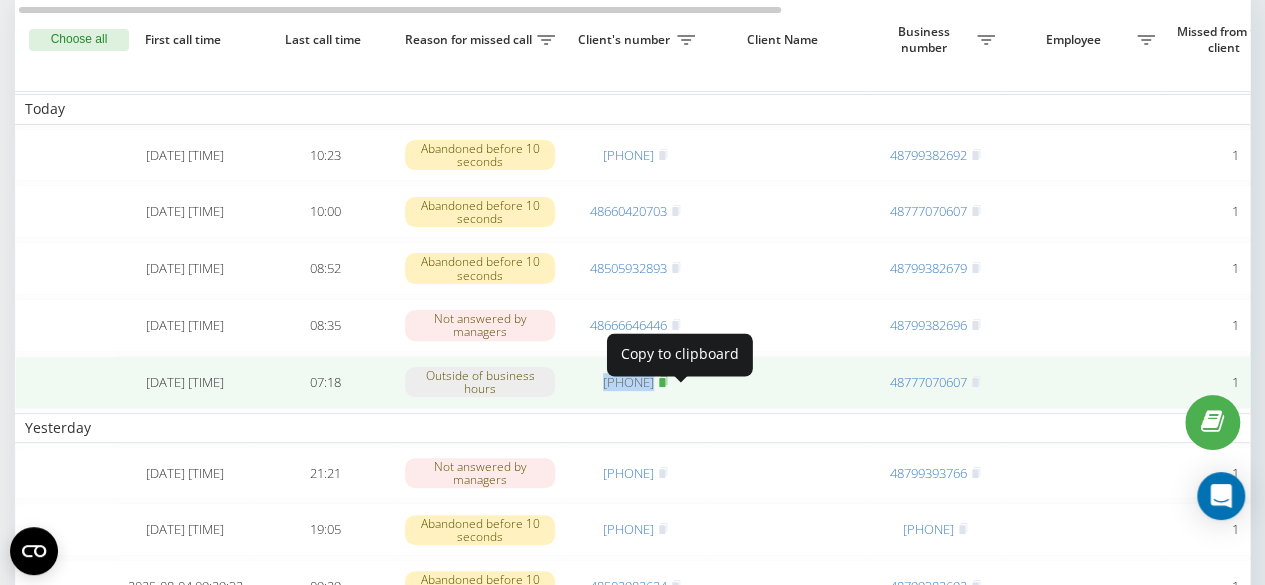 click 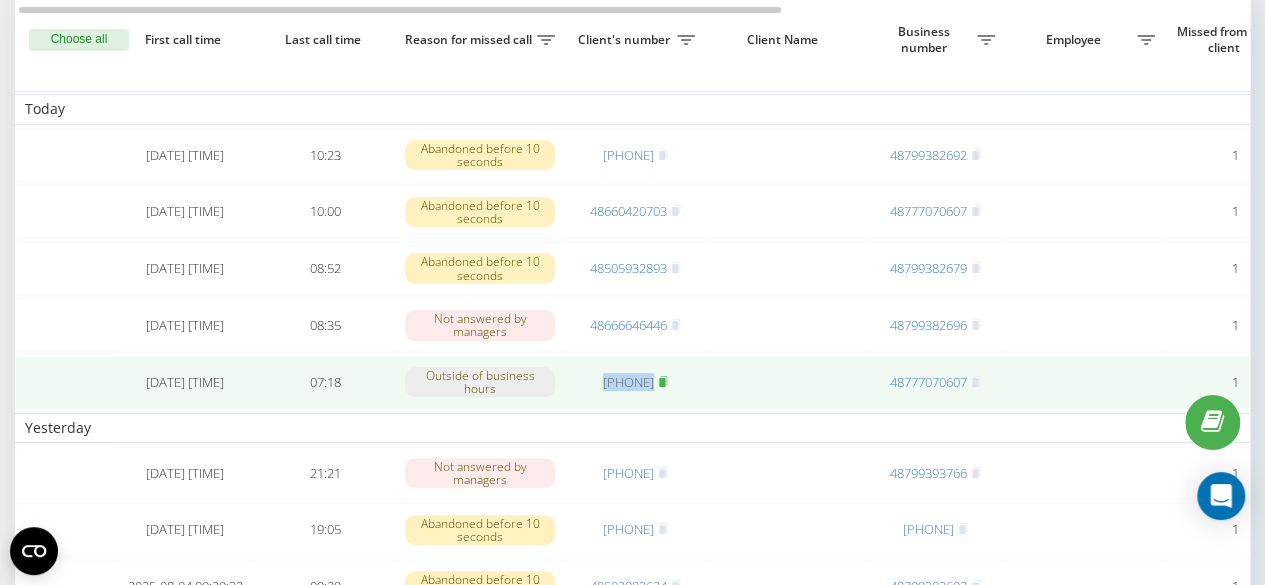 click 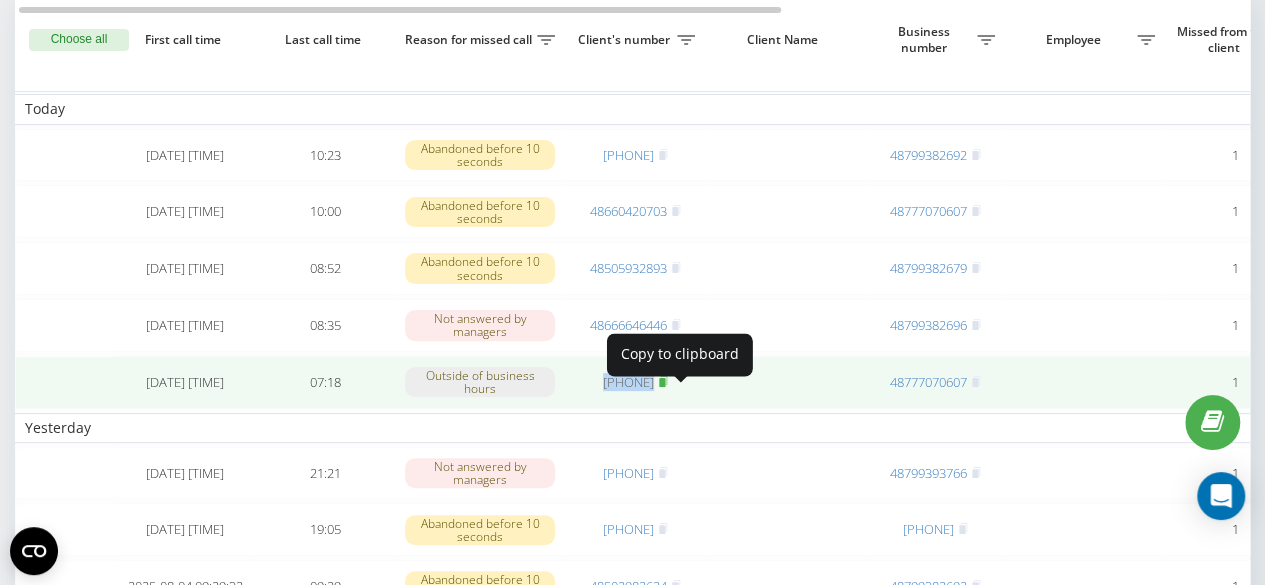 click 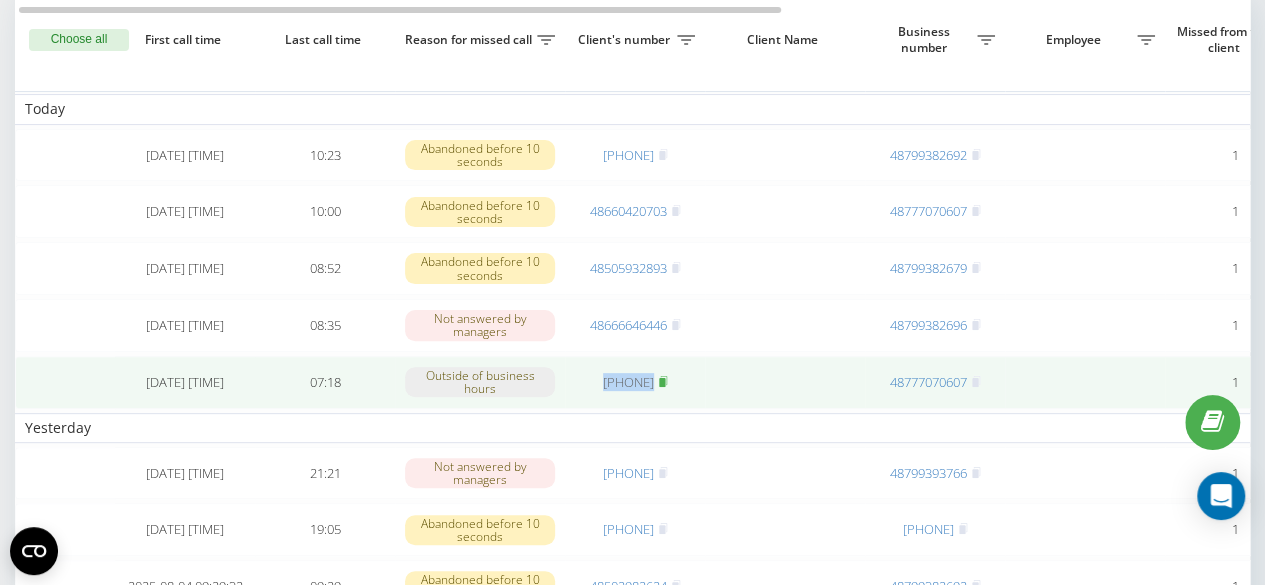 click 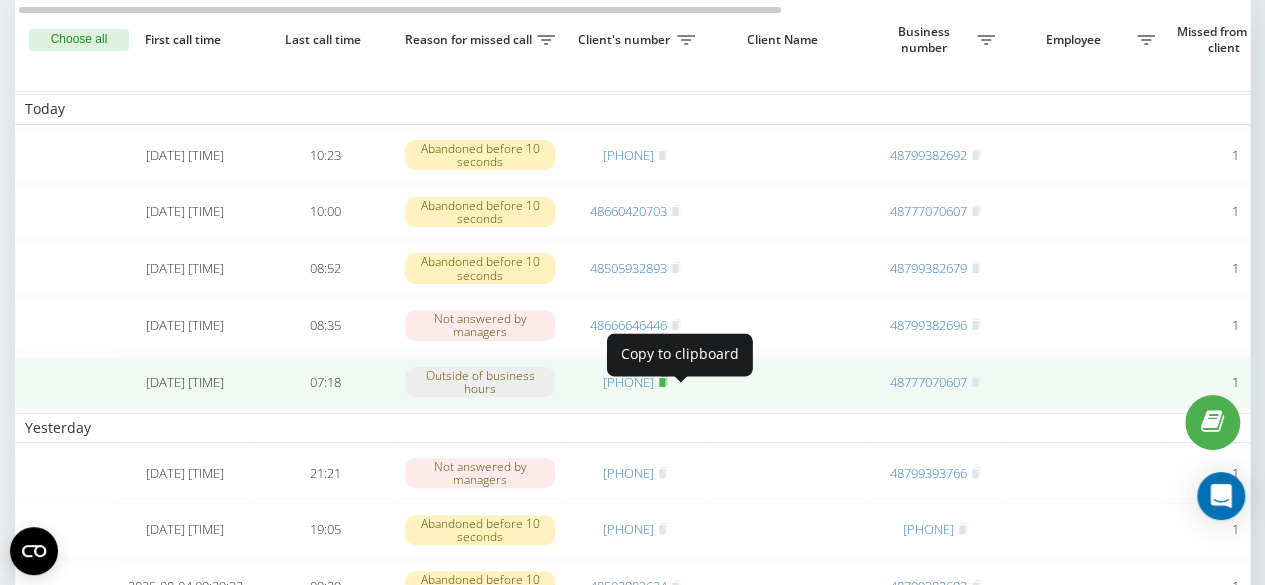click 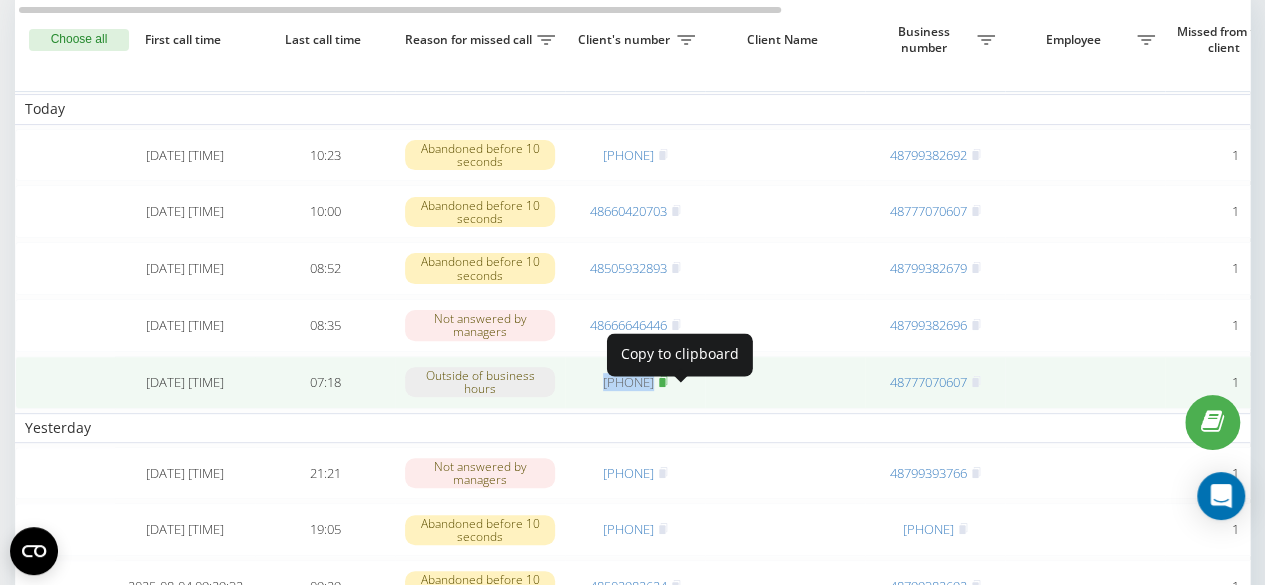 click 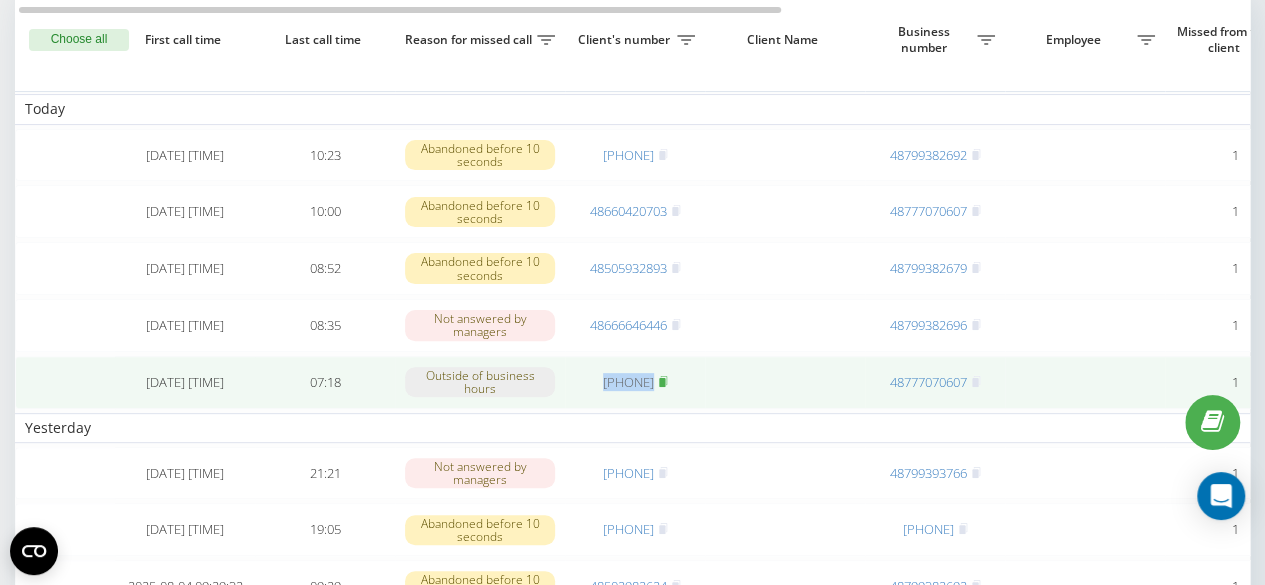 click 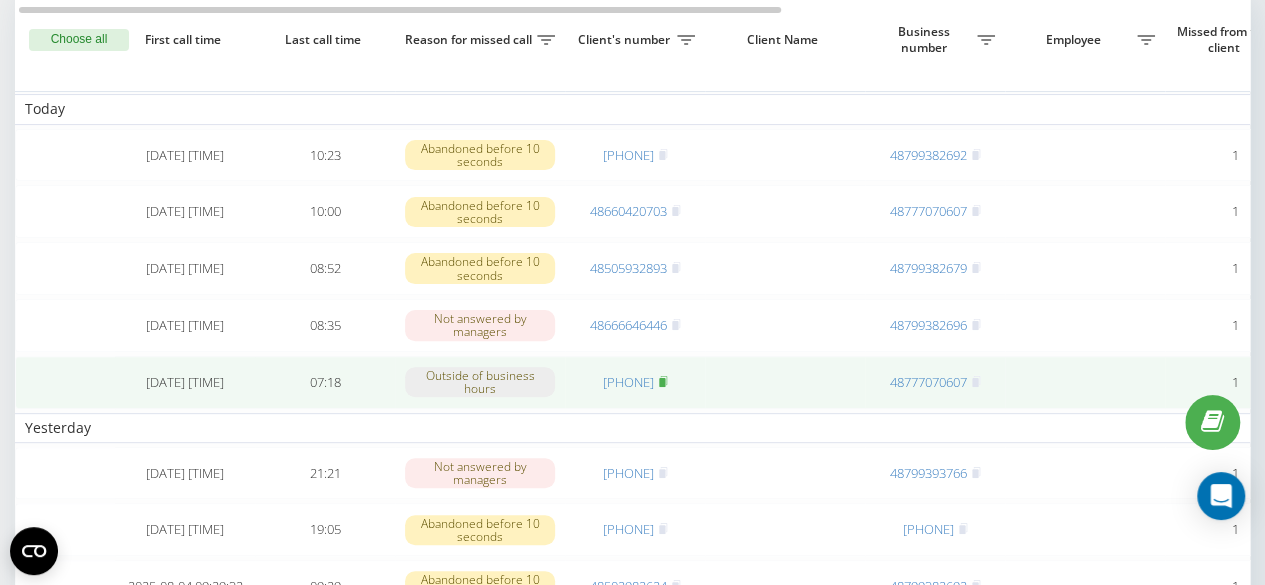 click 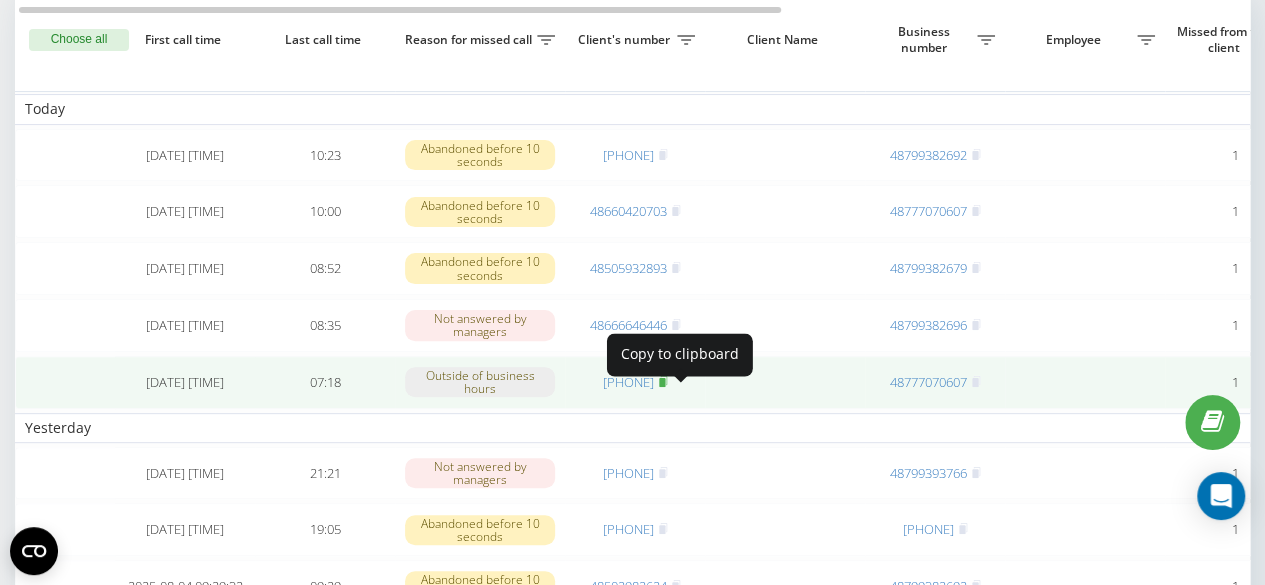 click 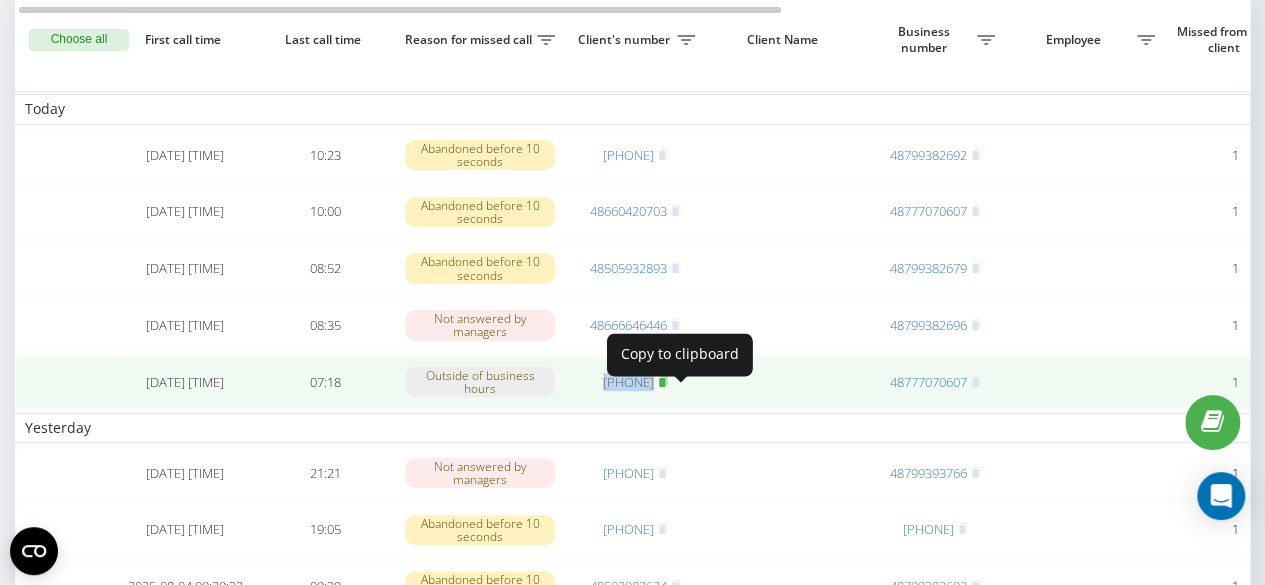 click 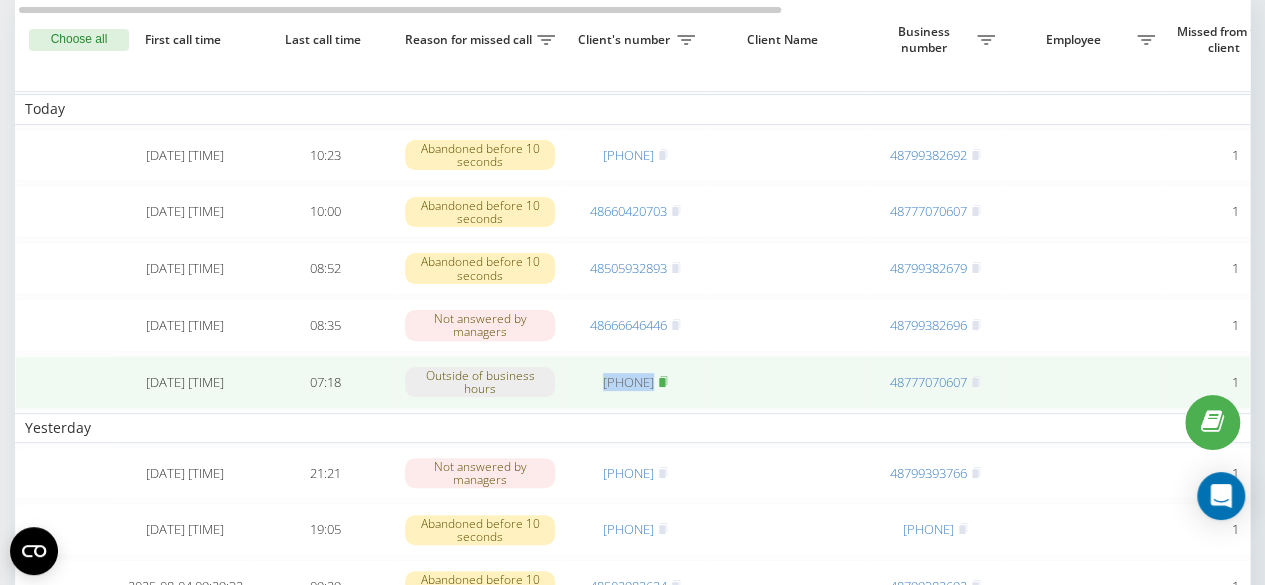 click 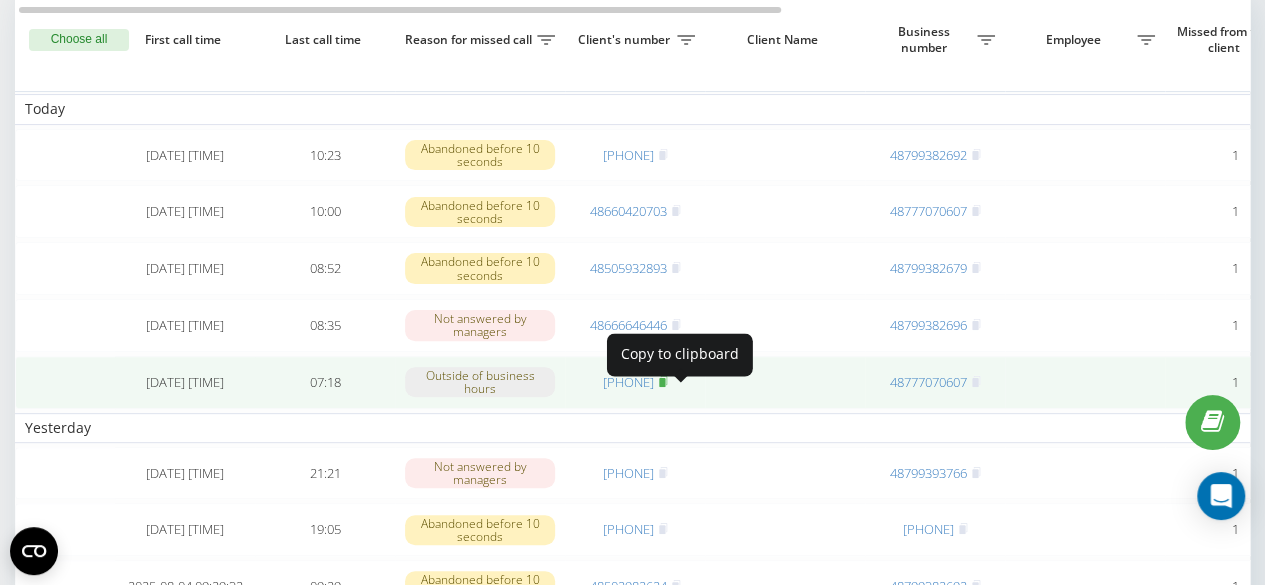 click 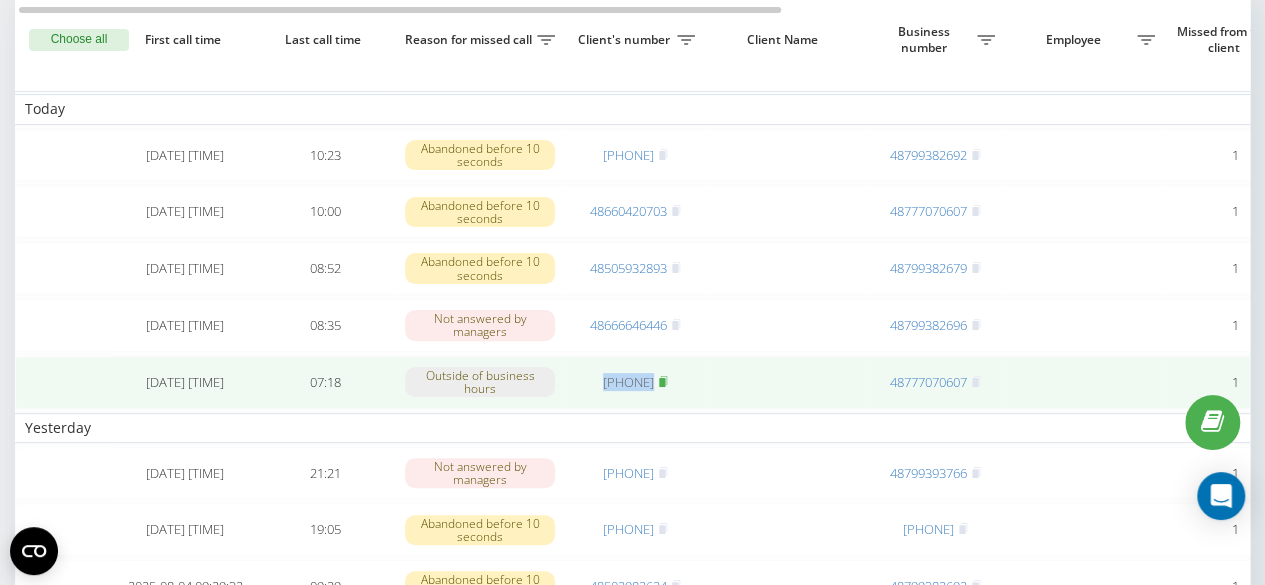 click 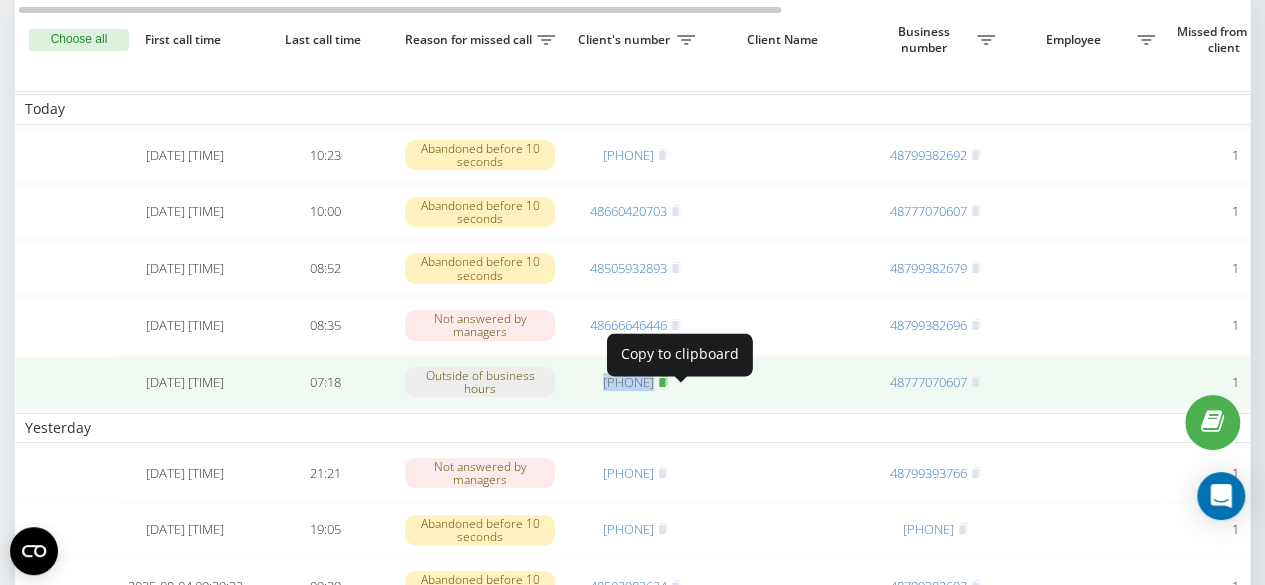 click 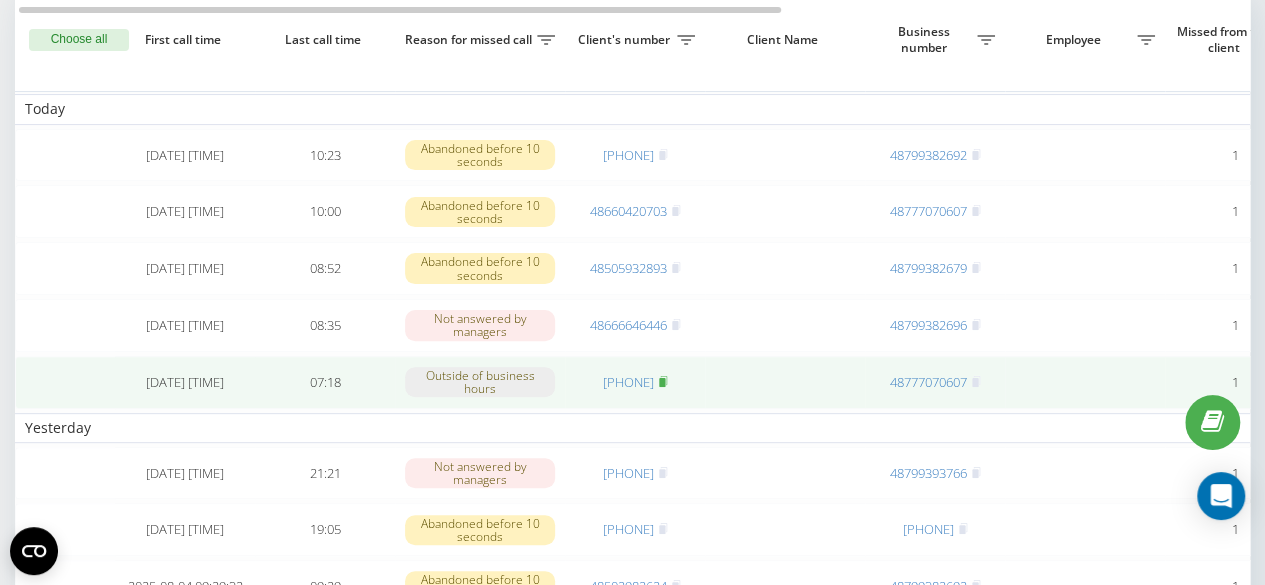 click 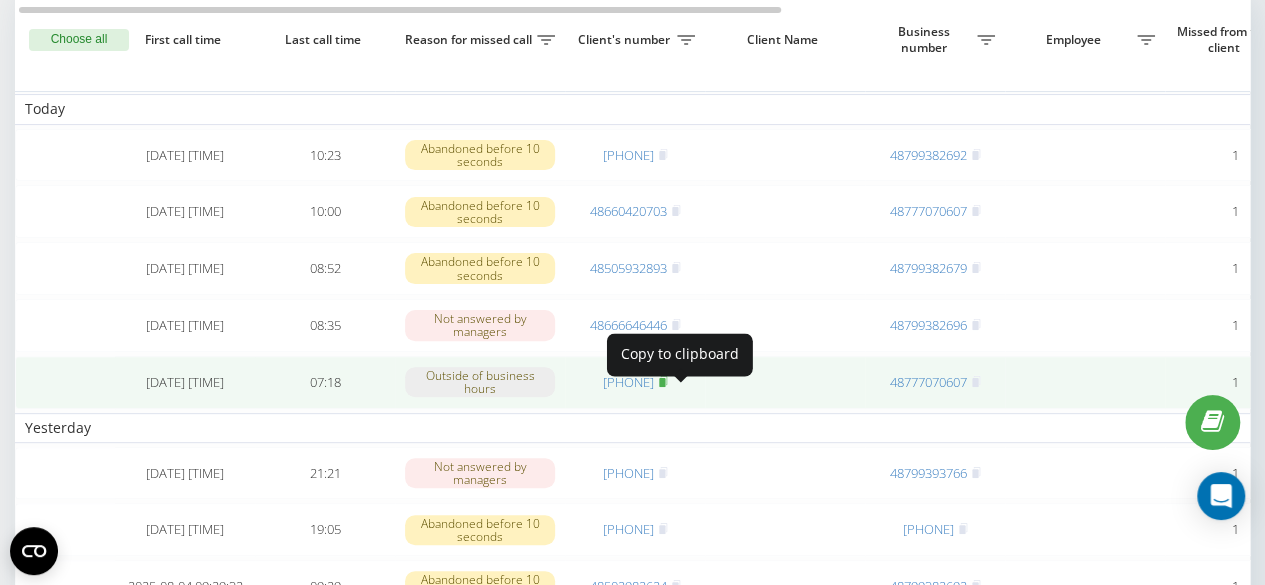click 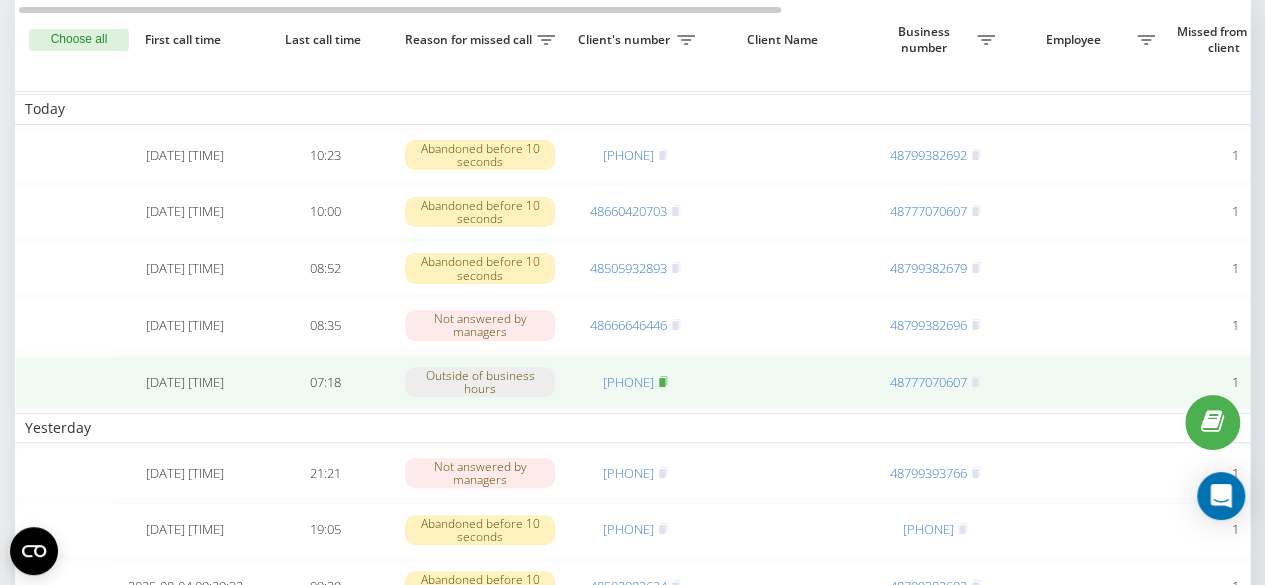 click 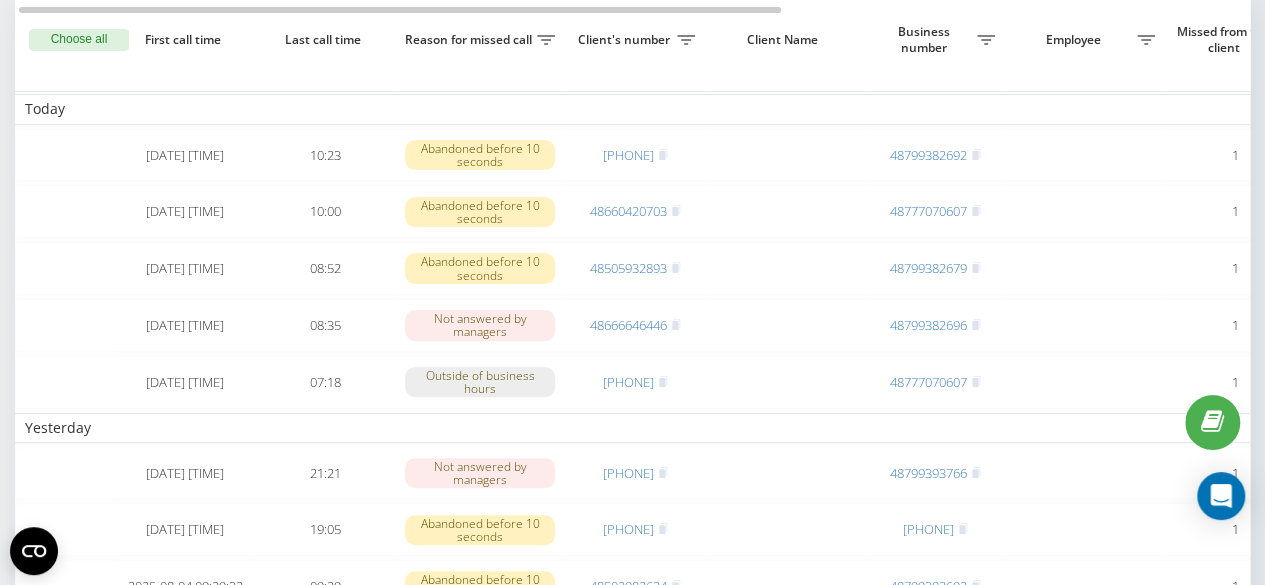 scroll, scrollTop: 0, scrollLeft: 0, axis: both 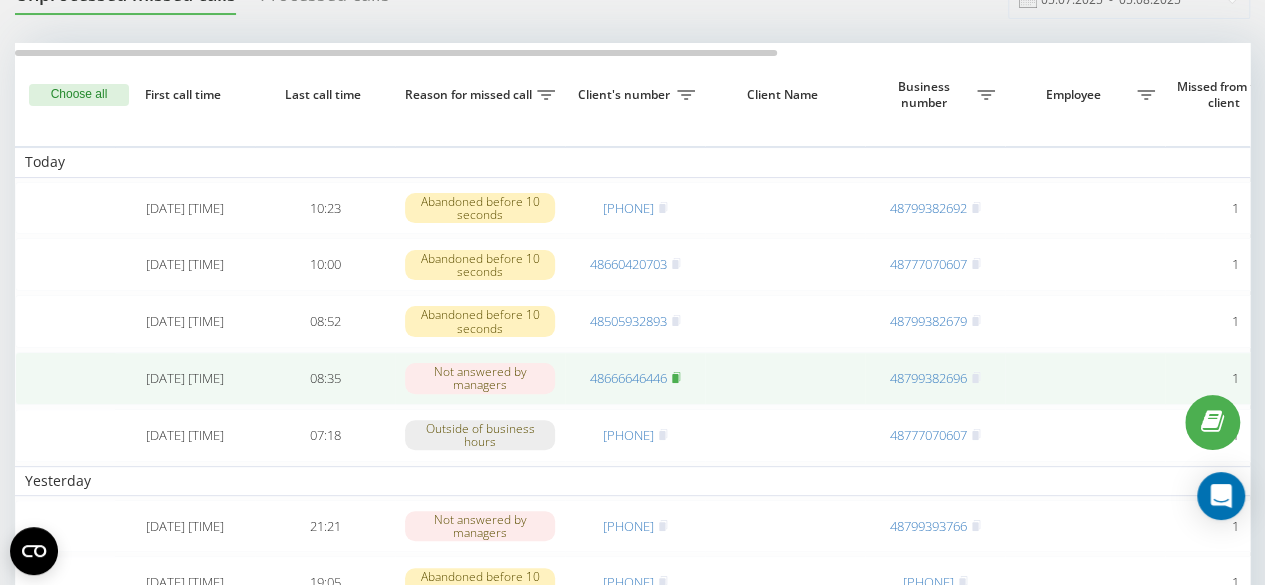 click 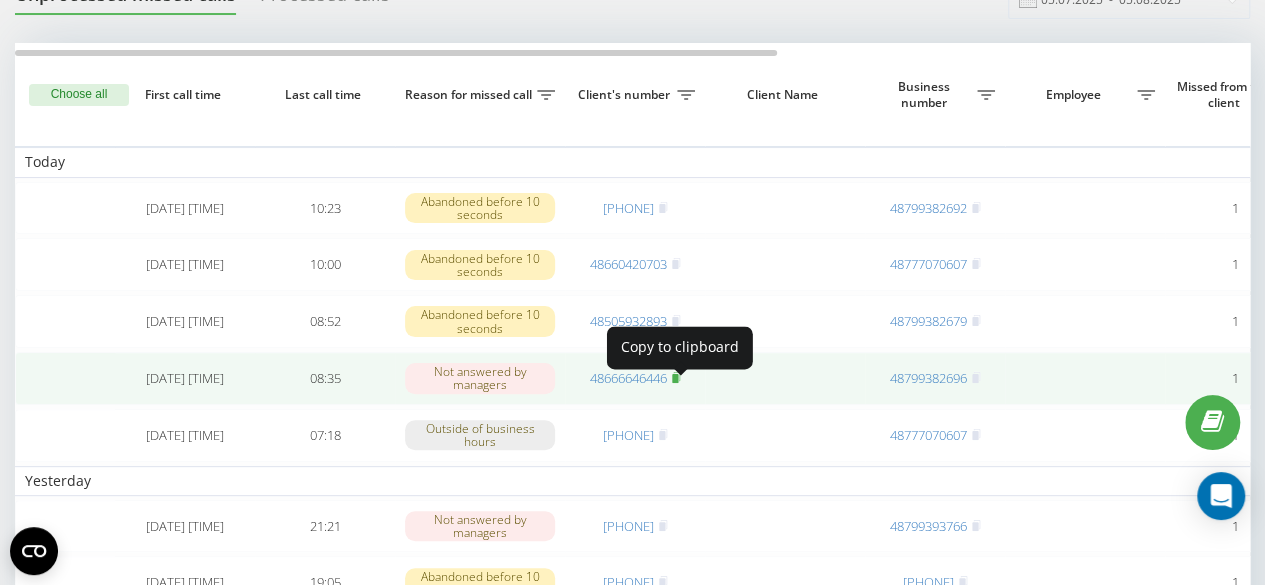click 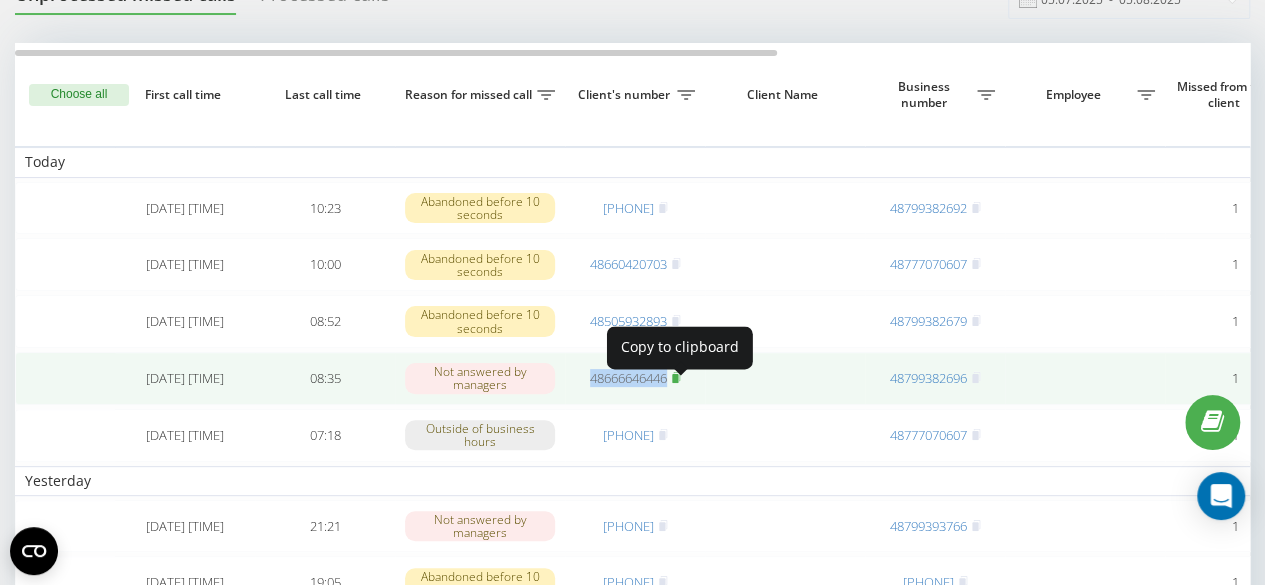 click 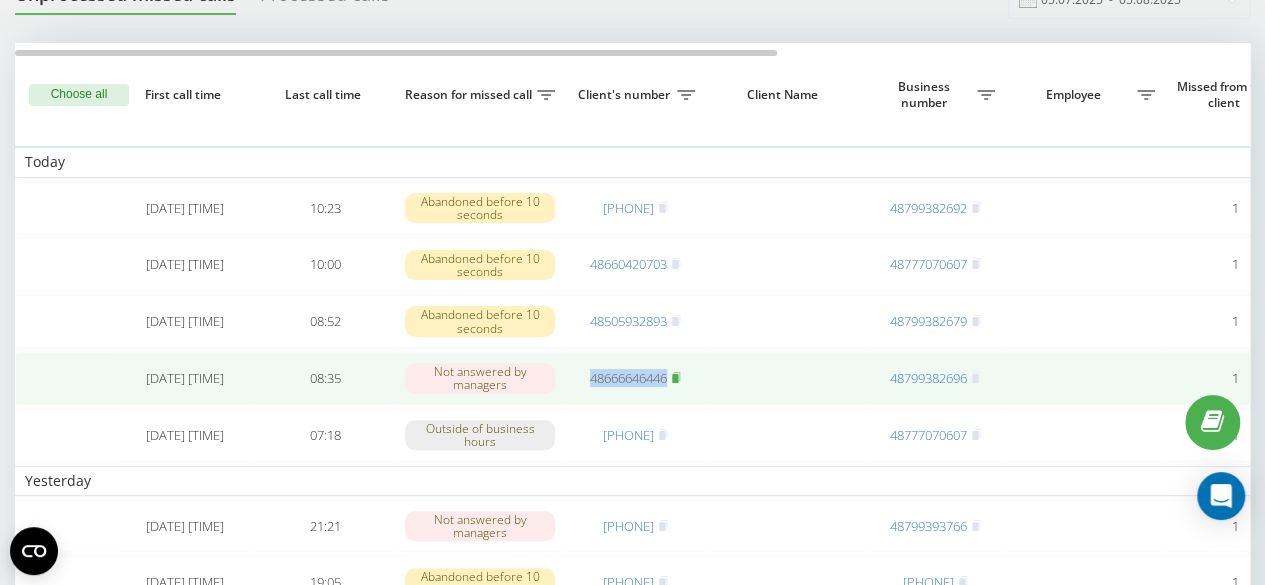 click 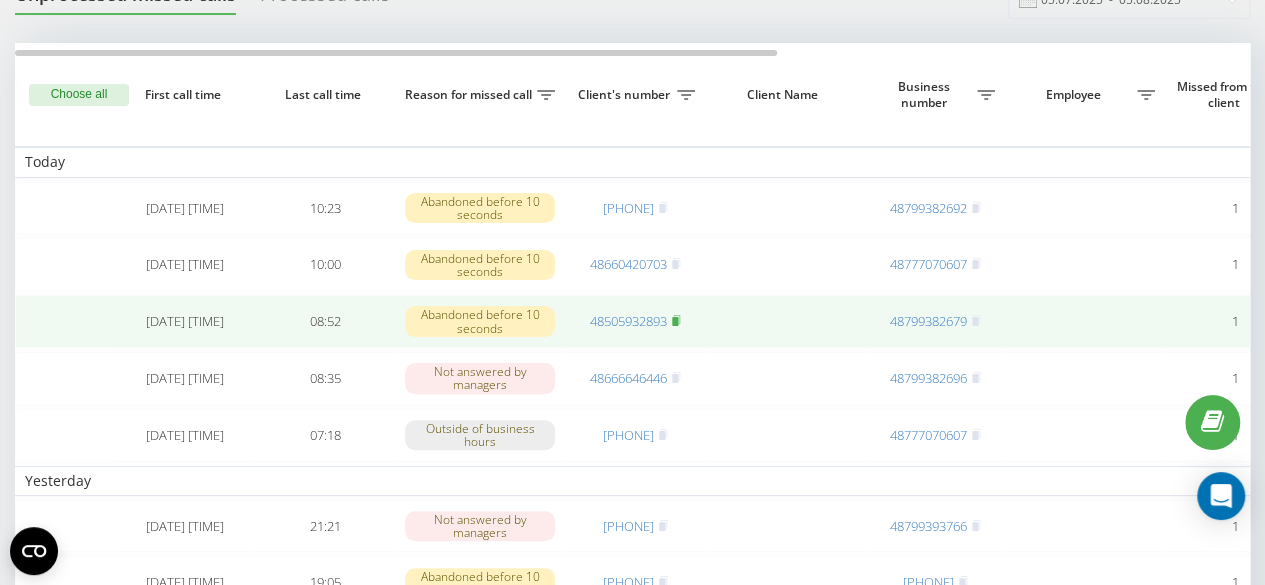 click 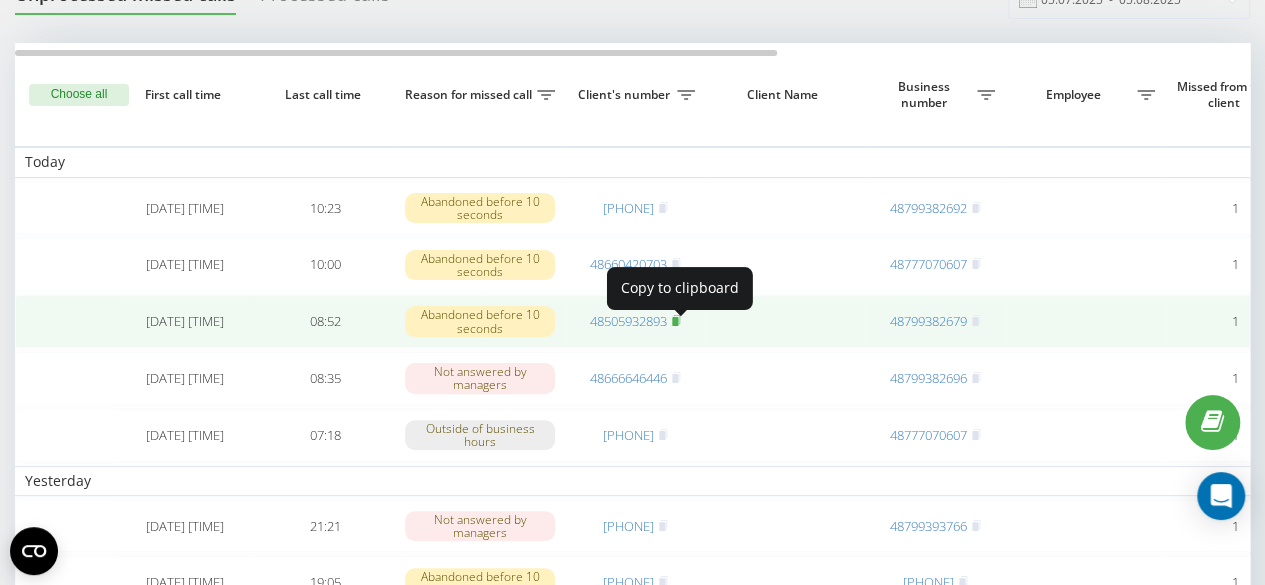 click 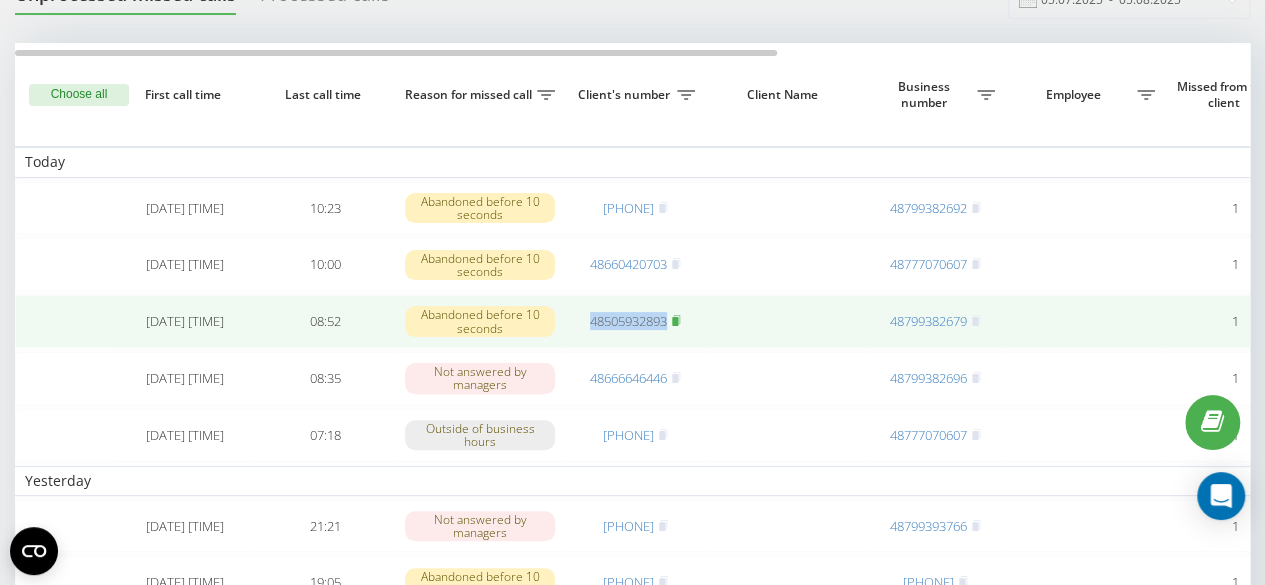 click 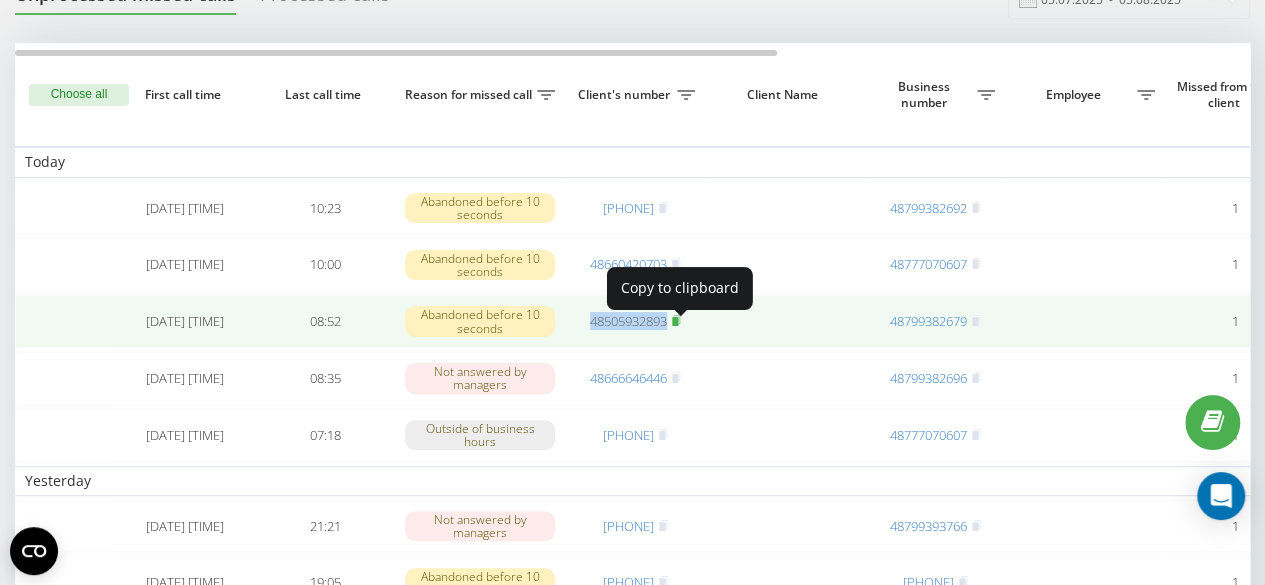 click 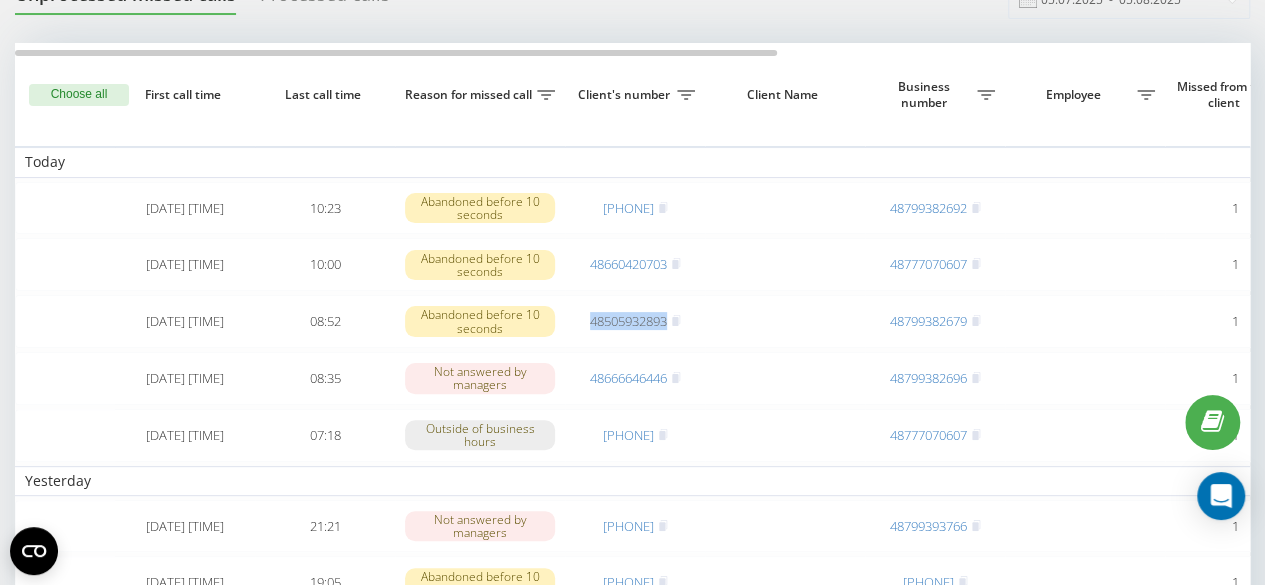 scroll, scrollTop: 0, scrollLeft: 0, axis: both 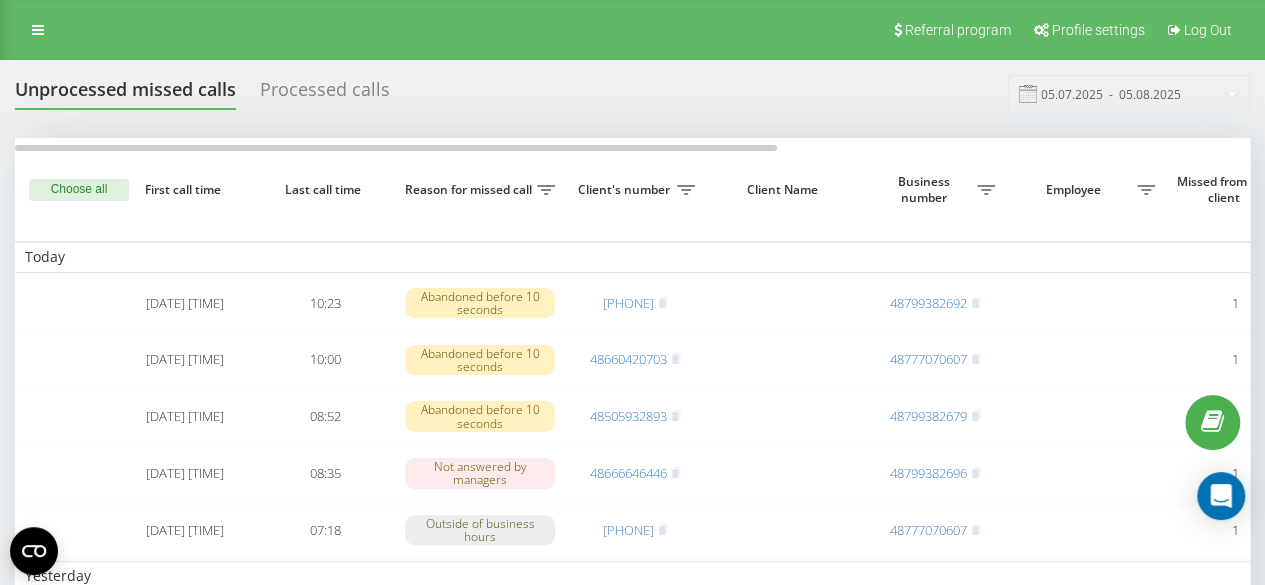click on "Processed calls" at bounding box center (325, 94) 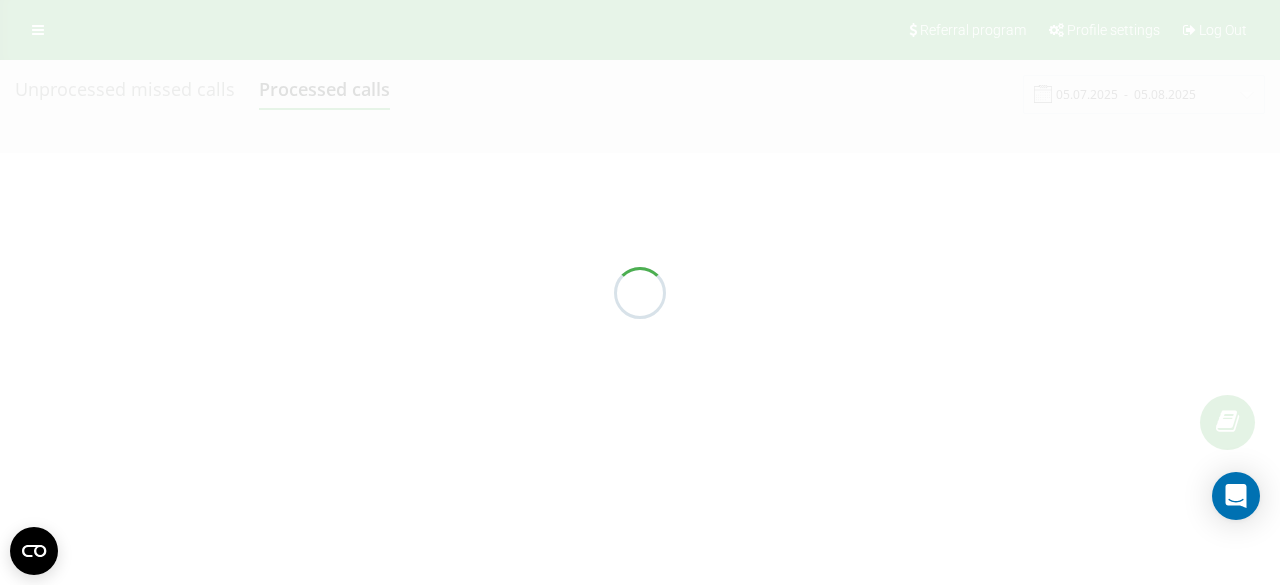 scroll, scrollTop: 0, scrollLeft: 0, axis: both 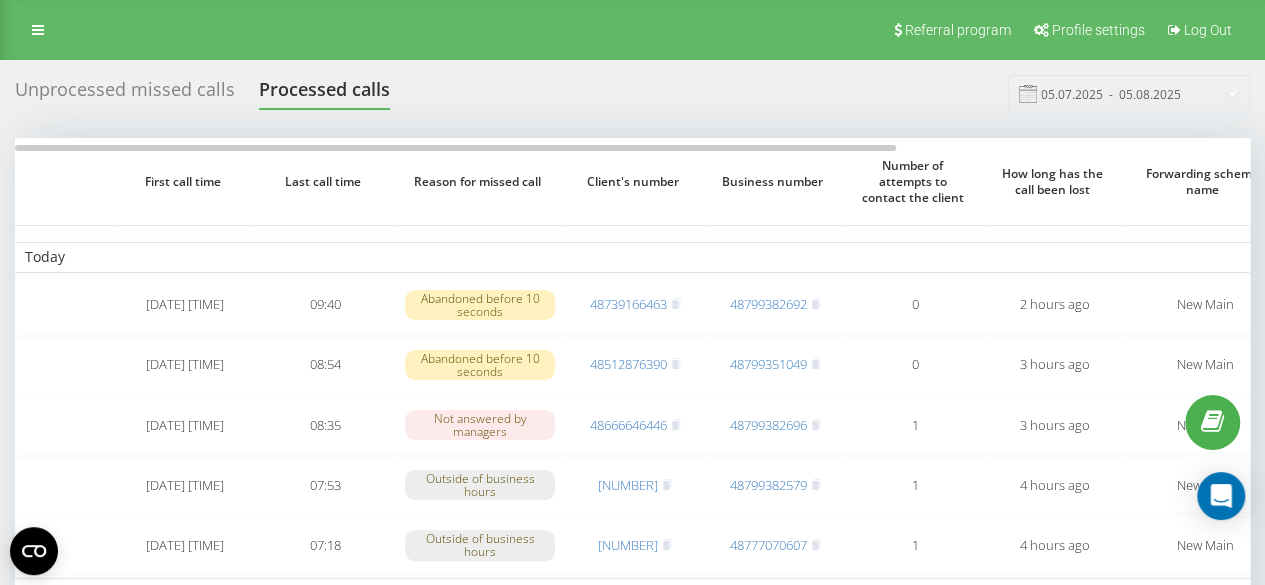 click on "Unprocessed missed calls" at bounding box center (125, 94) 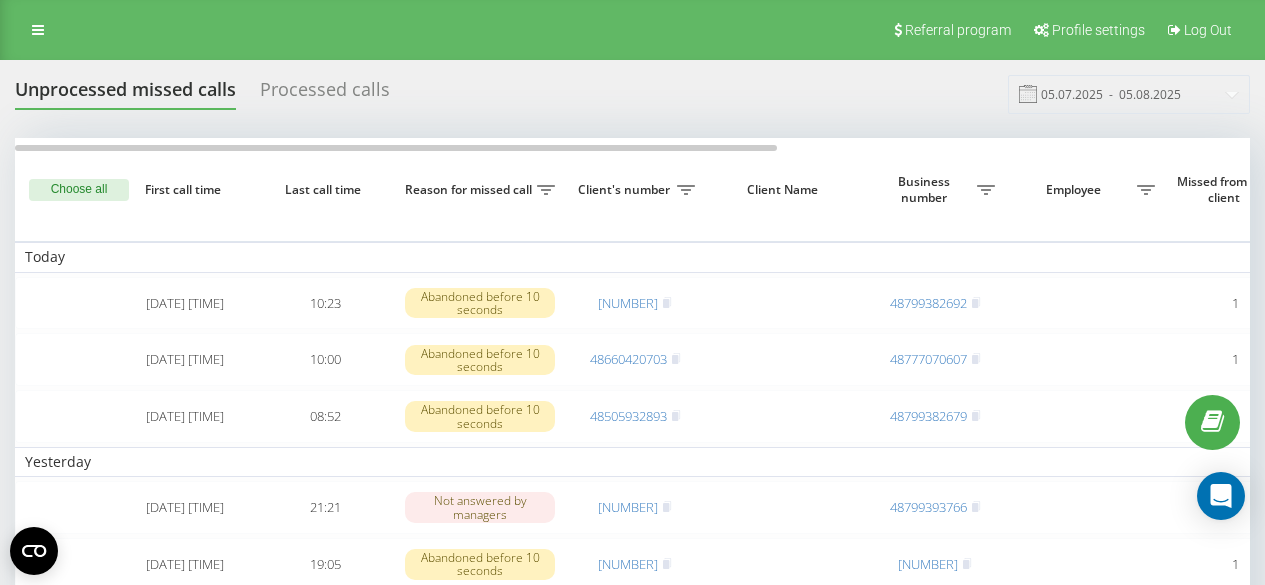 scroll, scrollTop: 0, scrollLeft: 0, axis: both 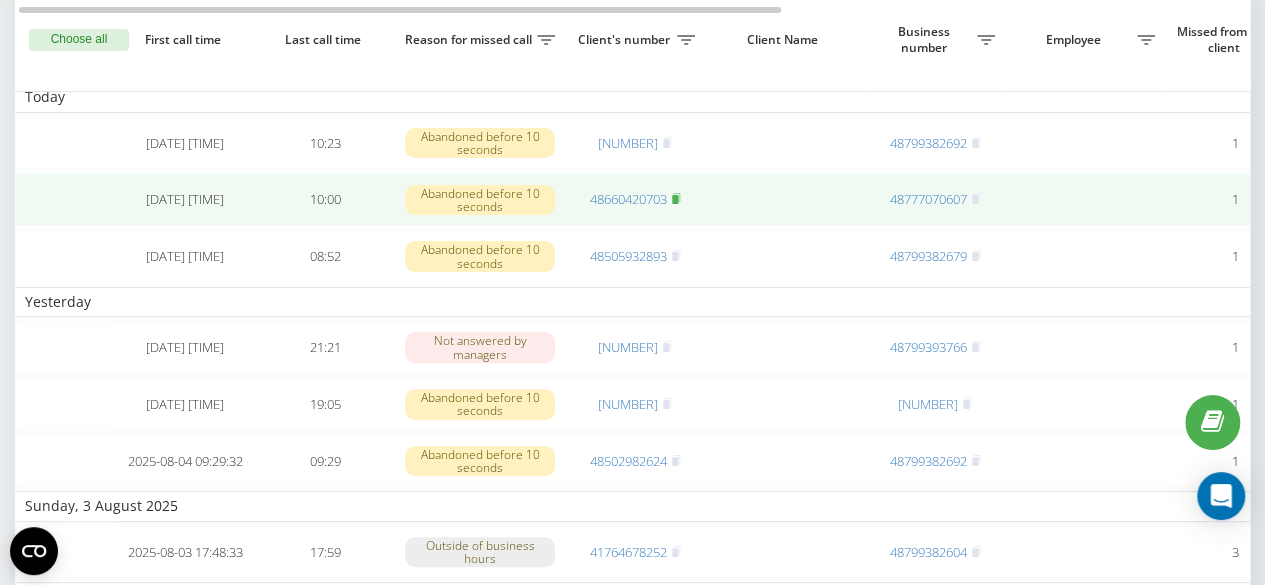 click 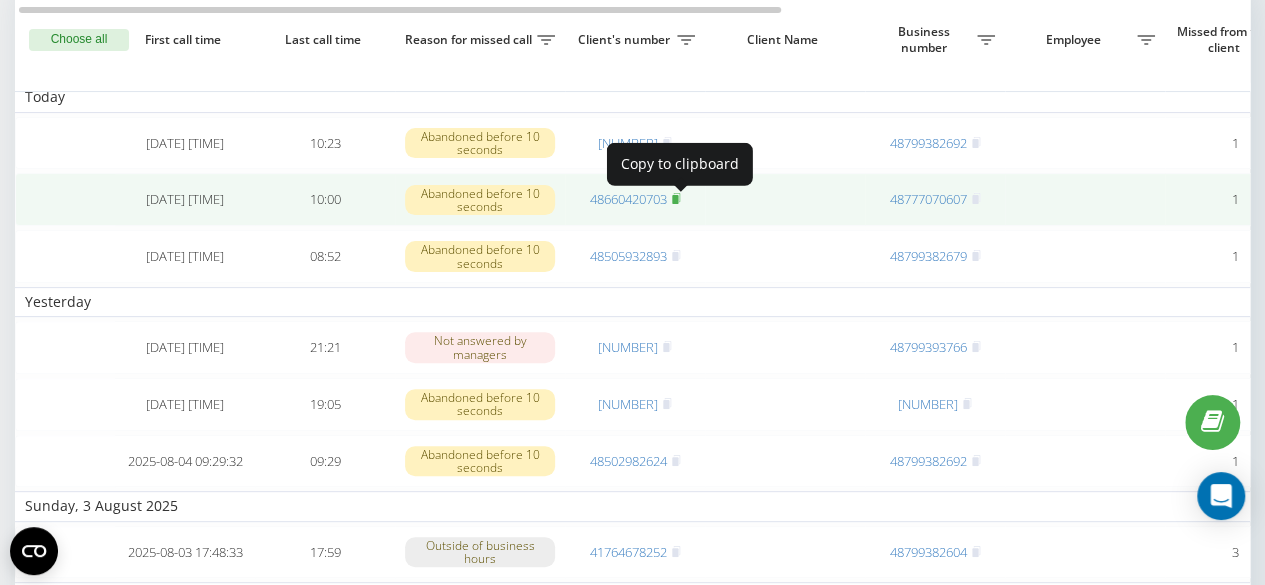 click 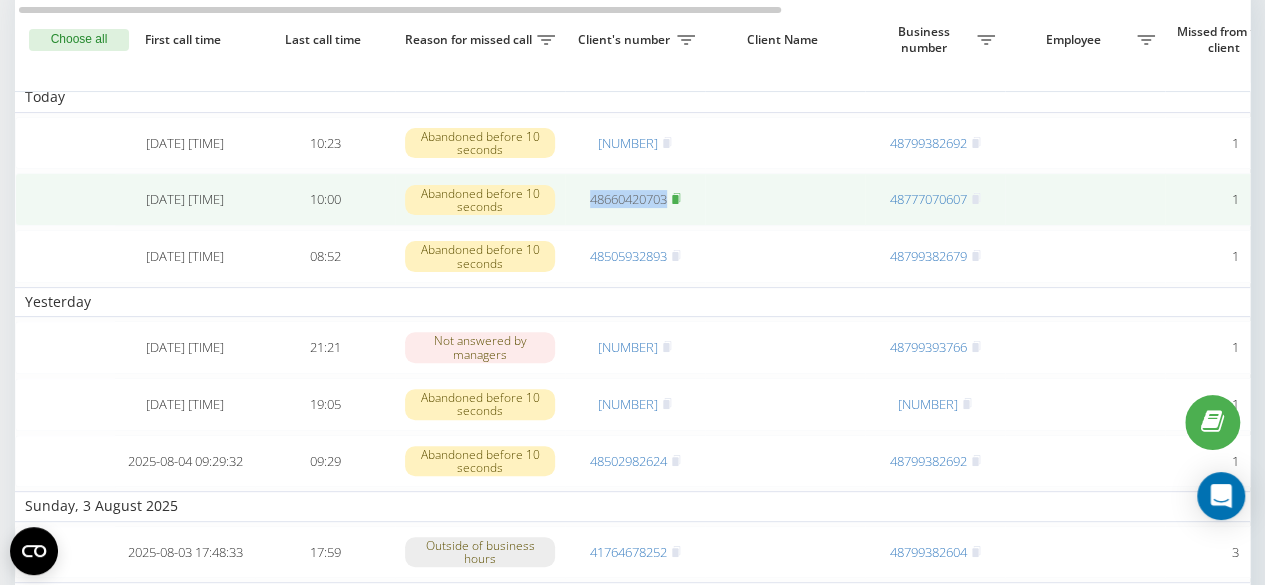 click 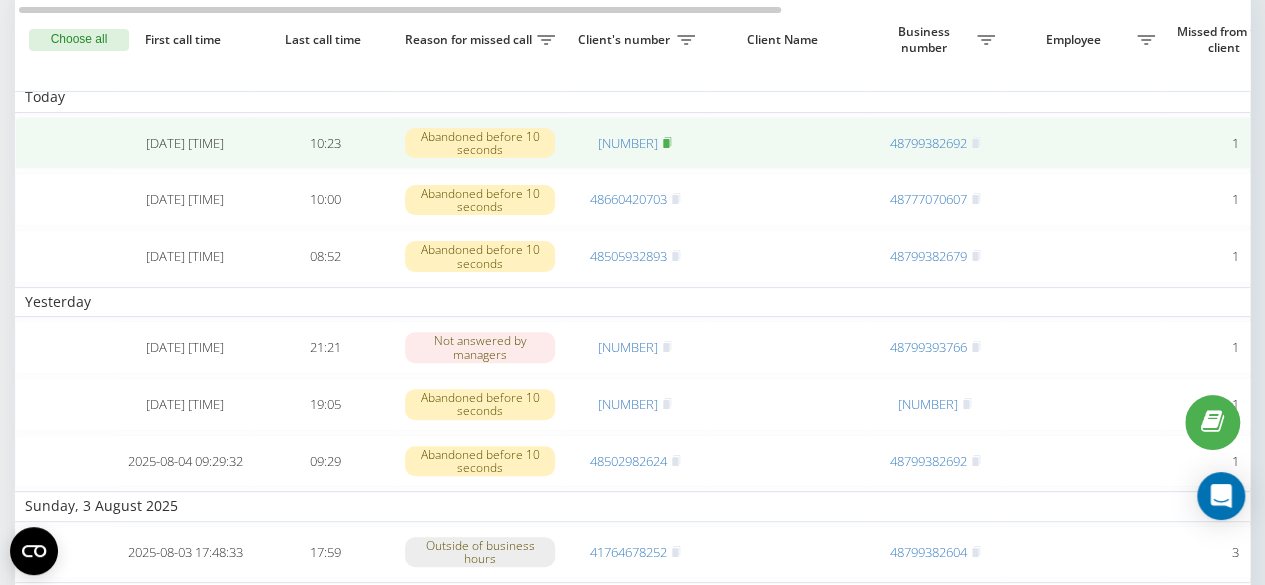 click 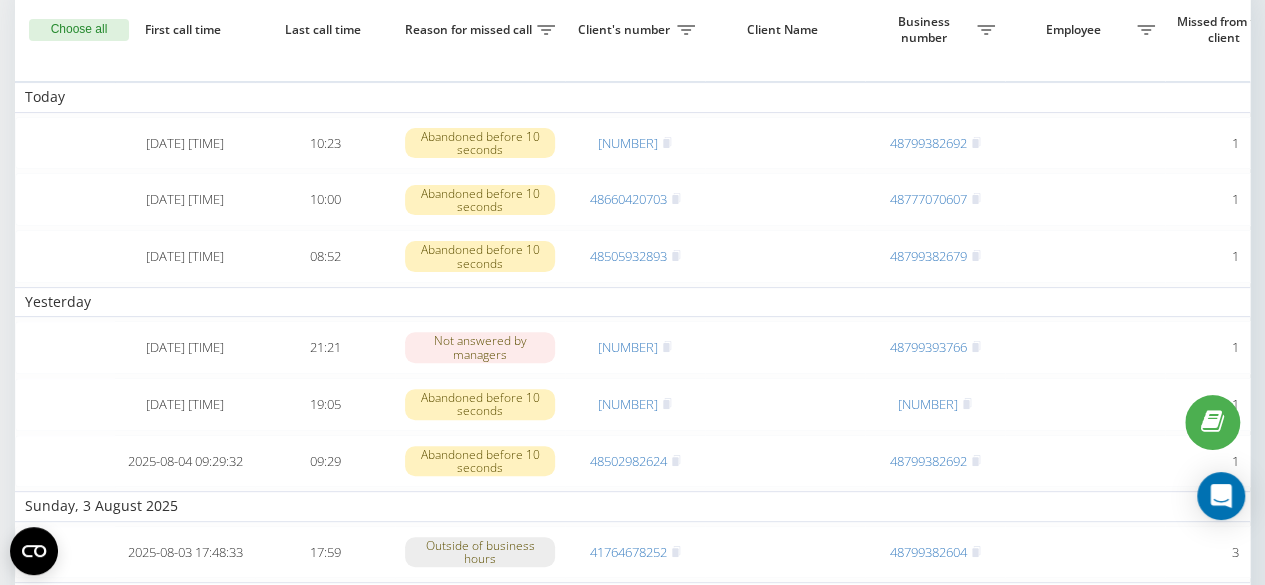 scroll, scrollTop: 0, scrollLeft: 0, axis: both 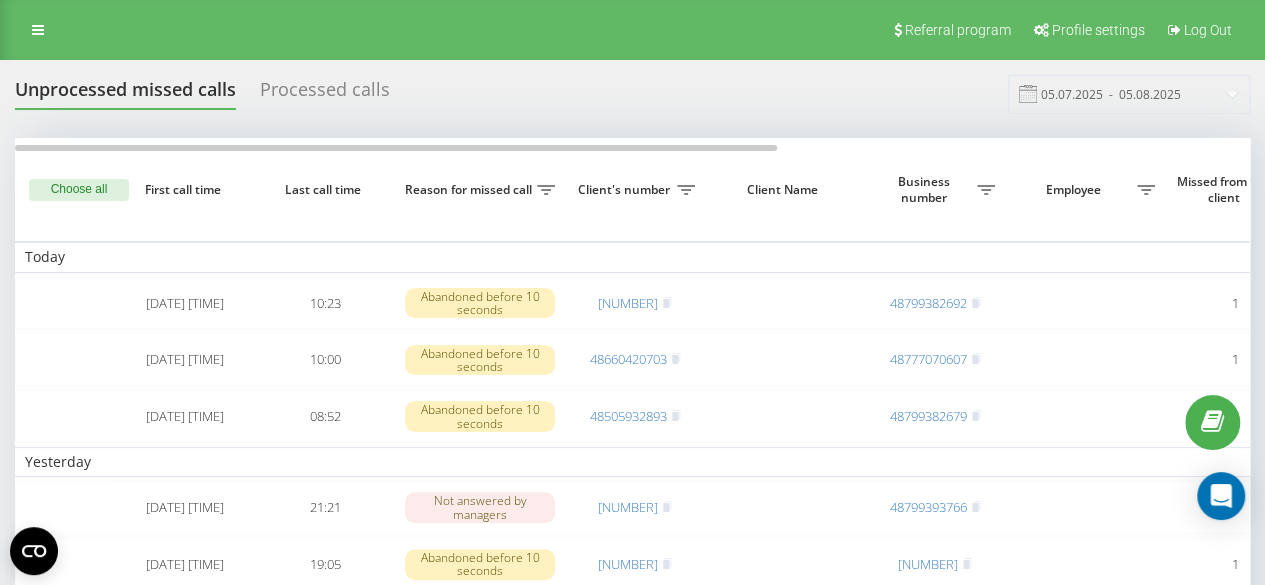 click on "Processed calls" at bounding box center (325, 94) 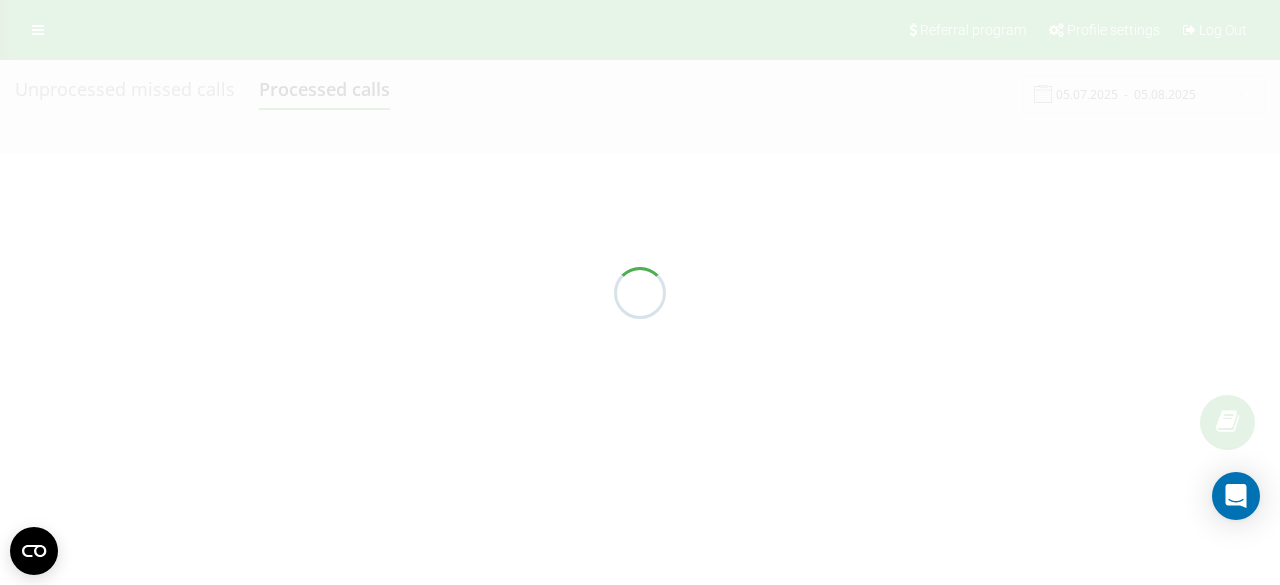 scroll, scrollTop: 0, scrollLeft: 0, axis: both 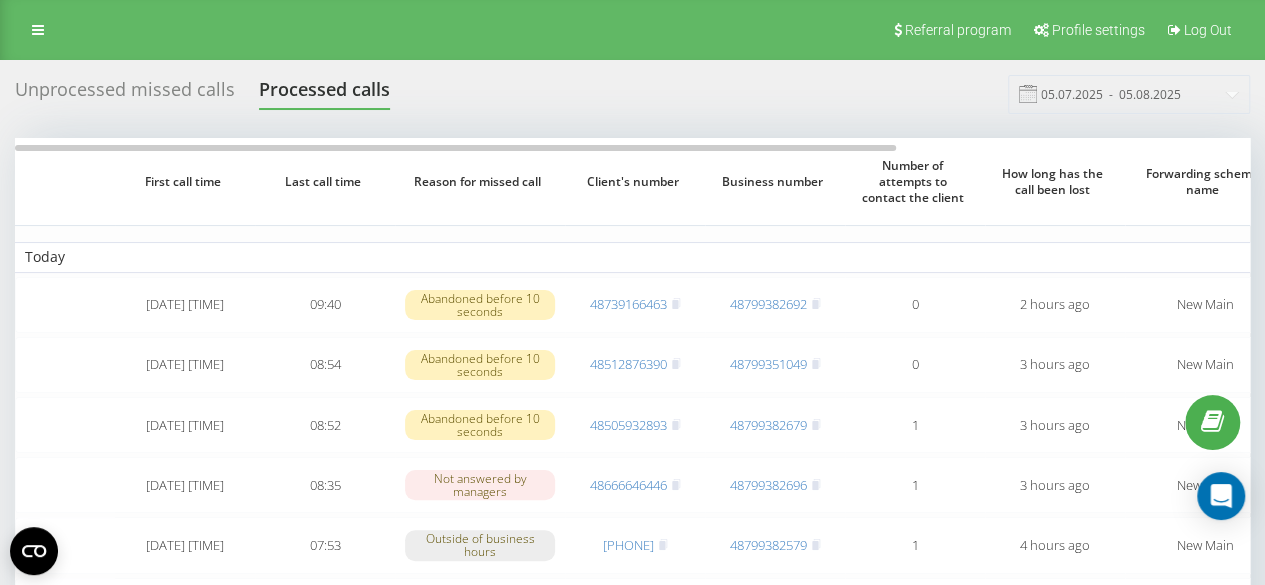 click on "Unprocessed missed calls" at bounding box center [125, 94] 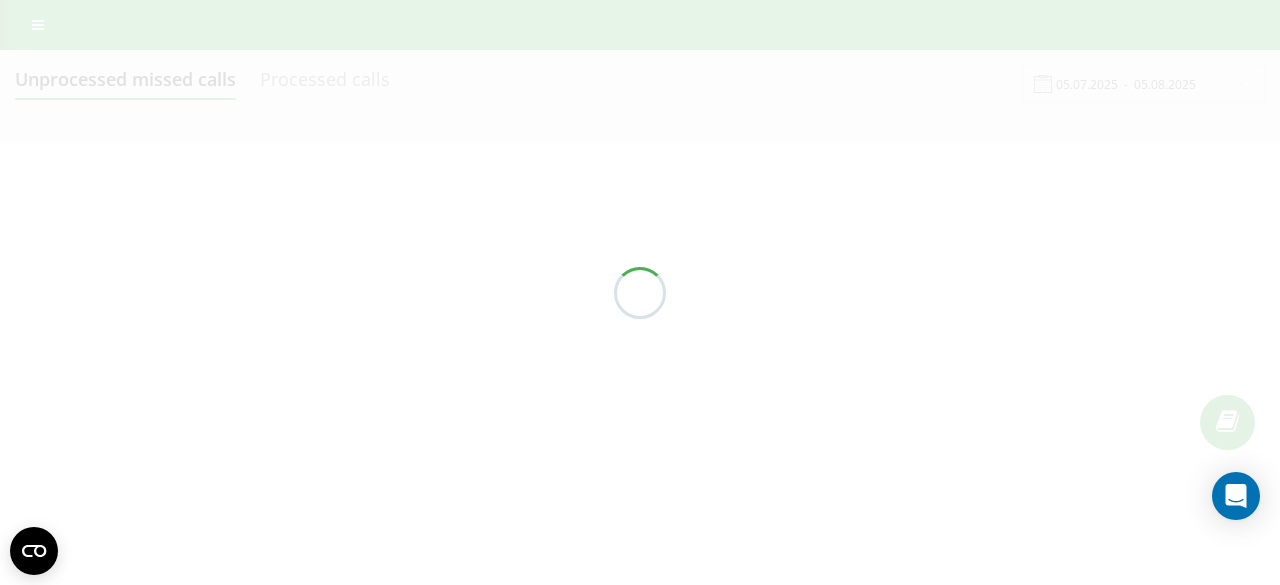 scroll, scrollTop: 0, scrollLeft: 0, axis: both 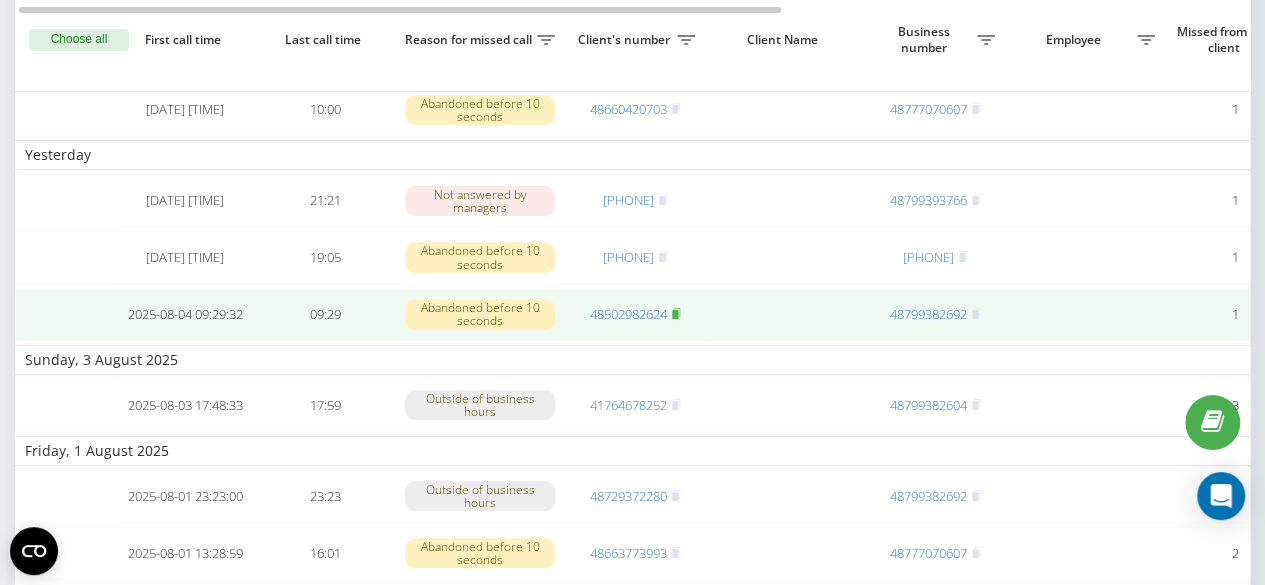 click 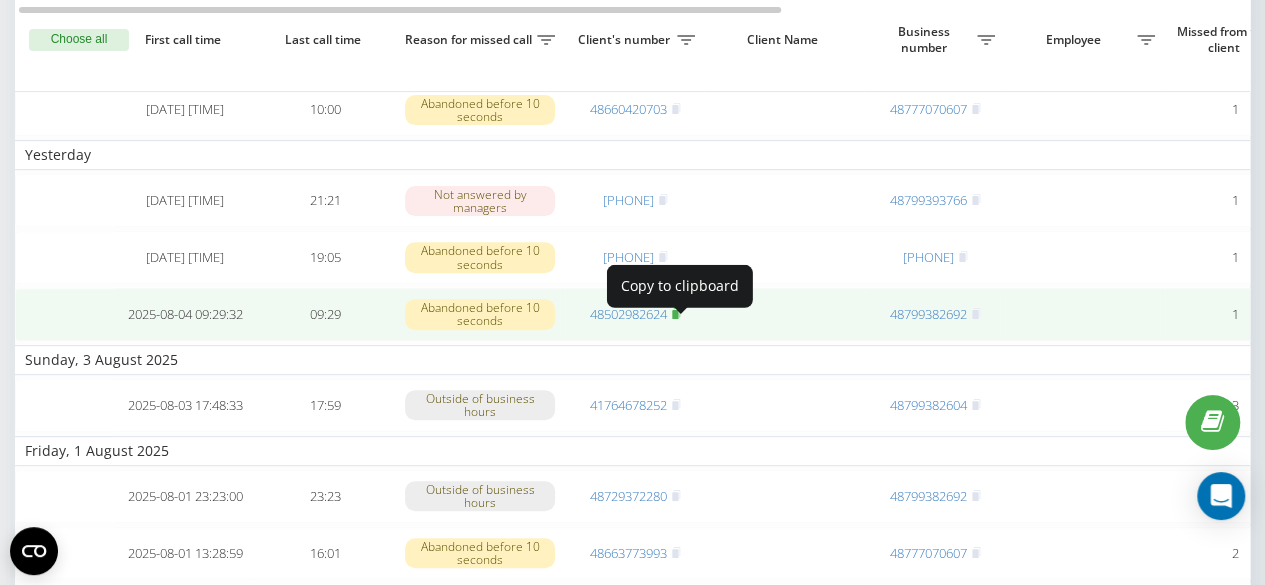 click 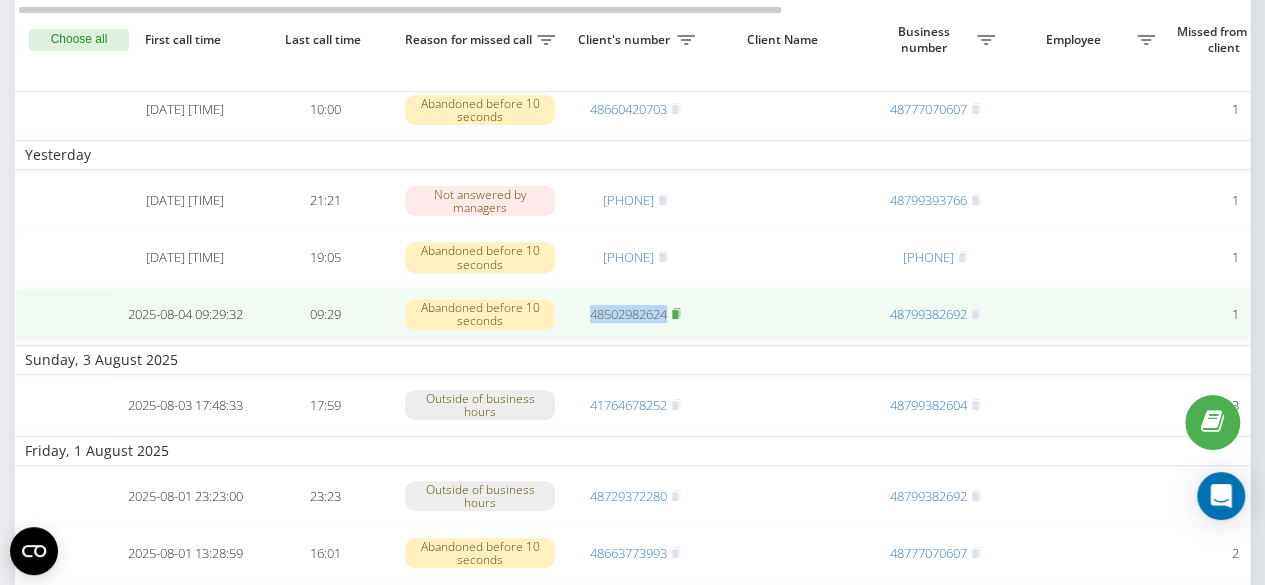 click 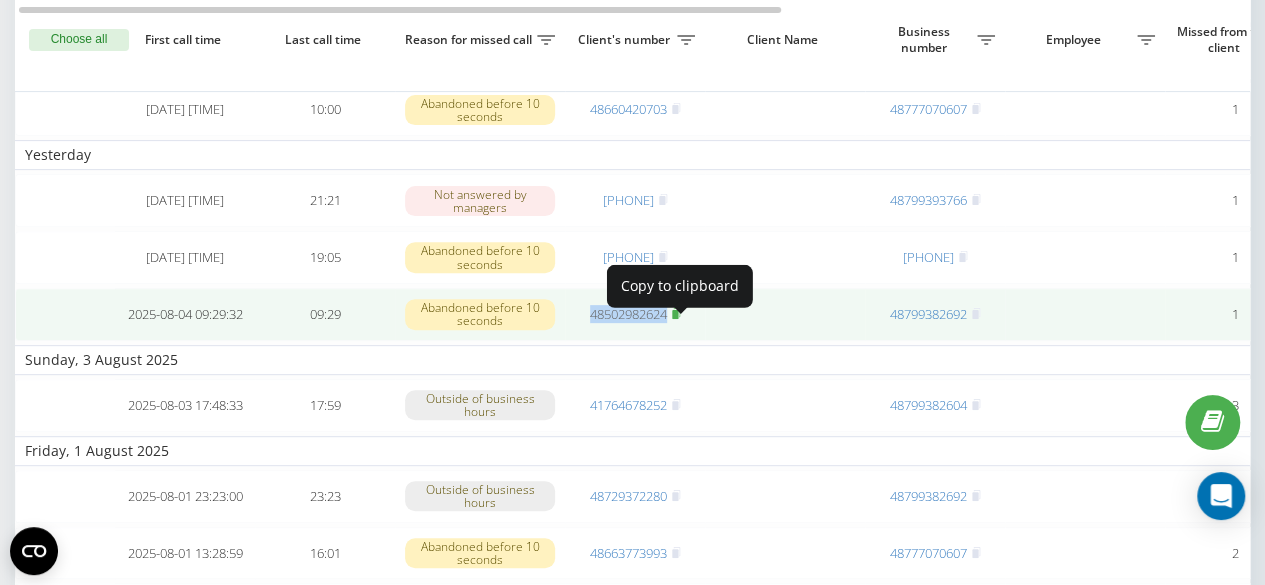 click 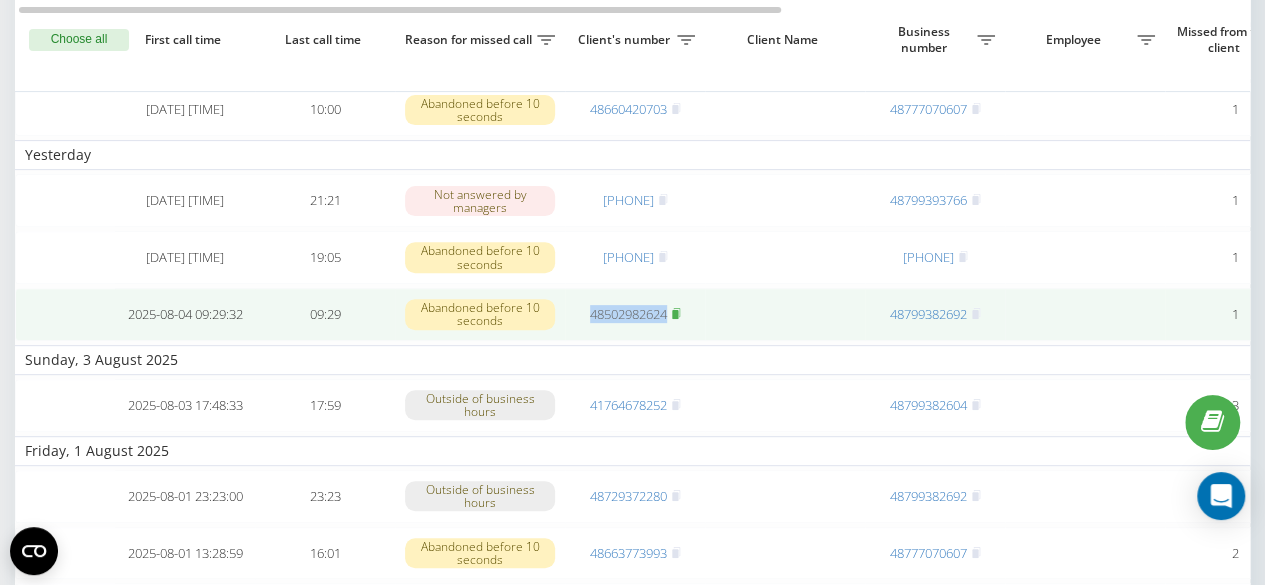 click 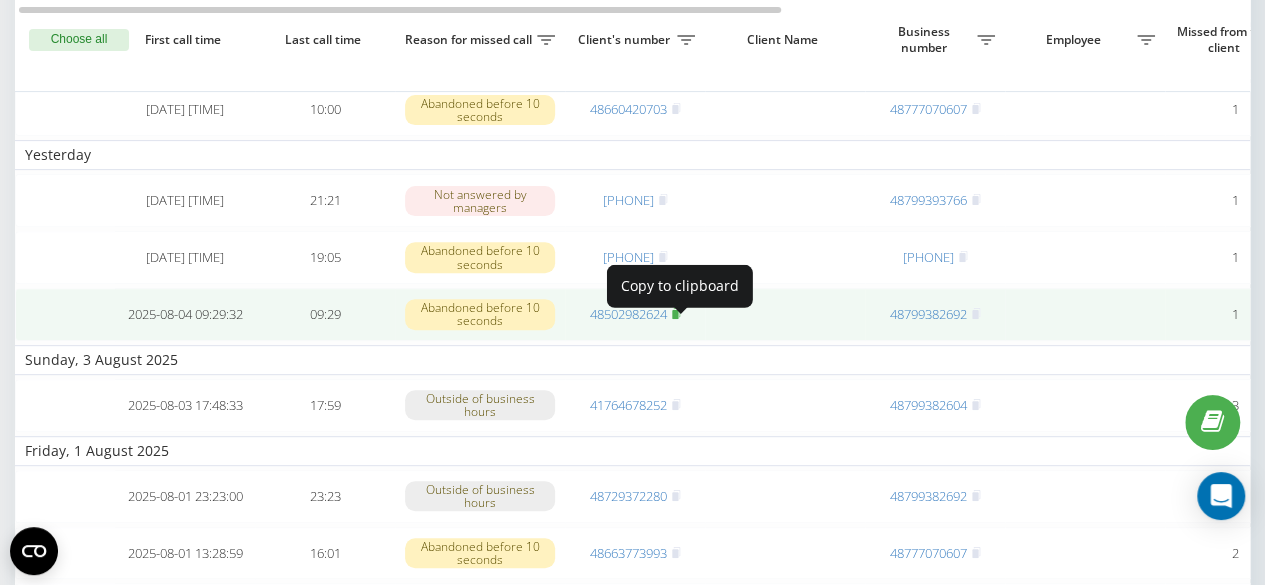 click 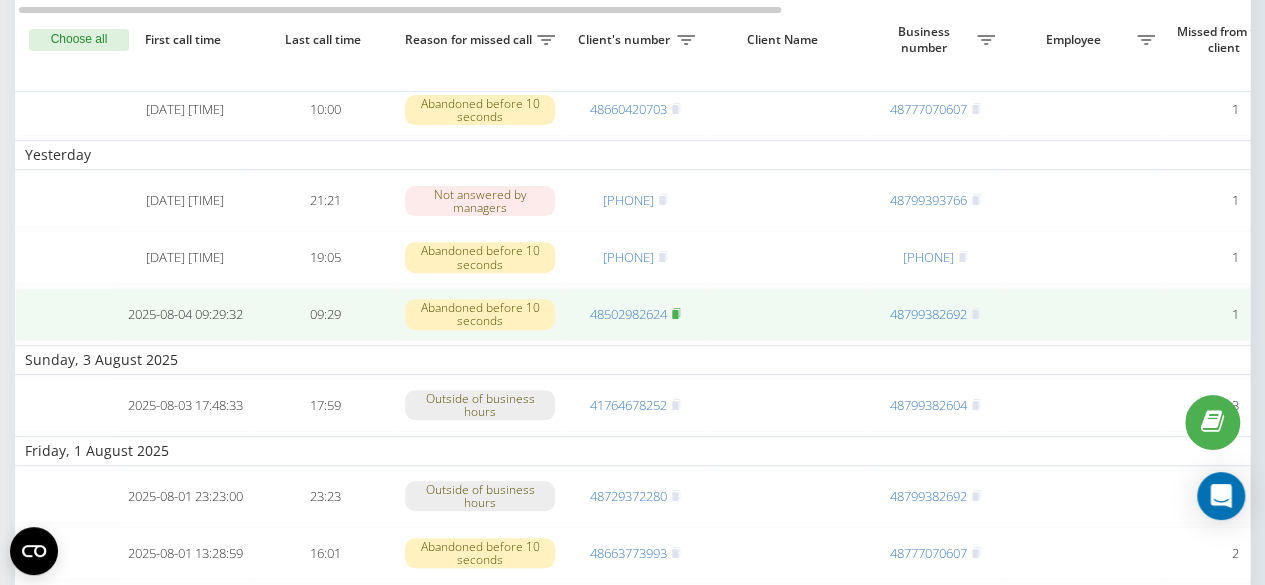 click 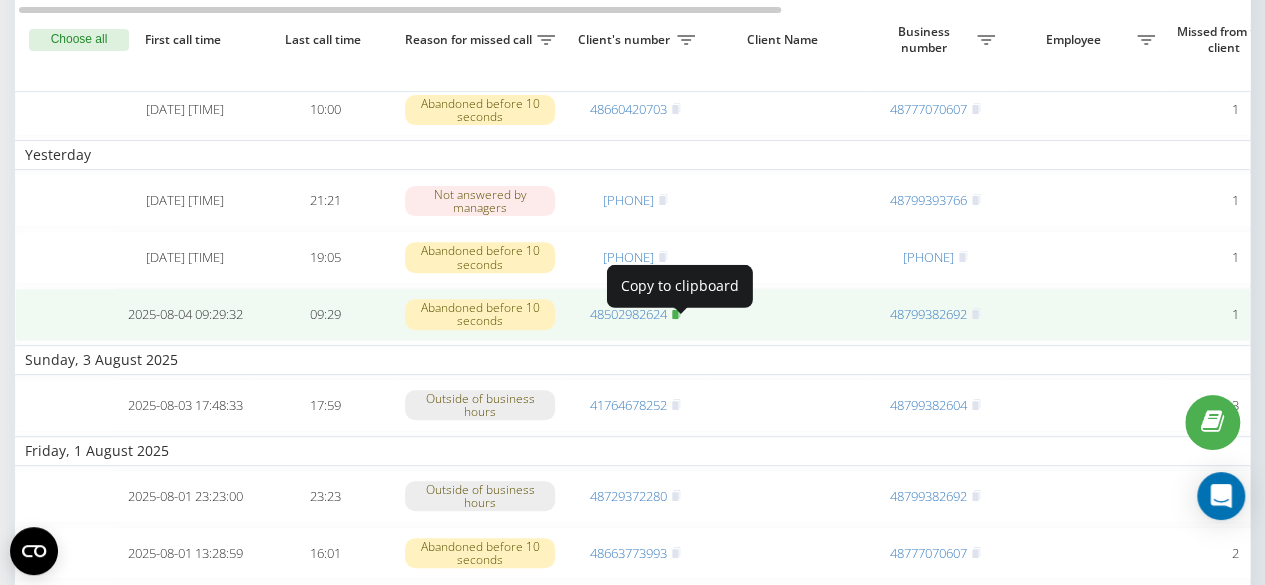 click 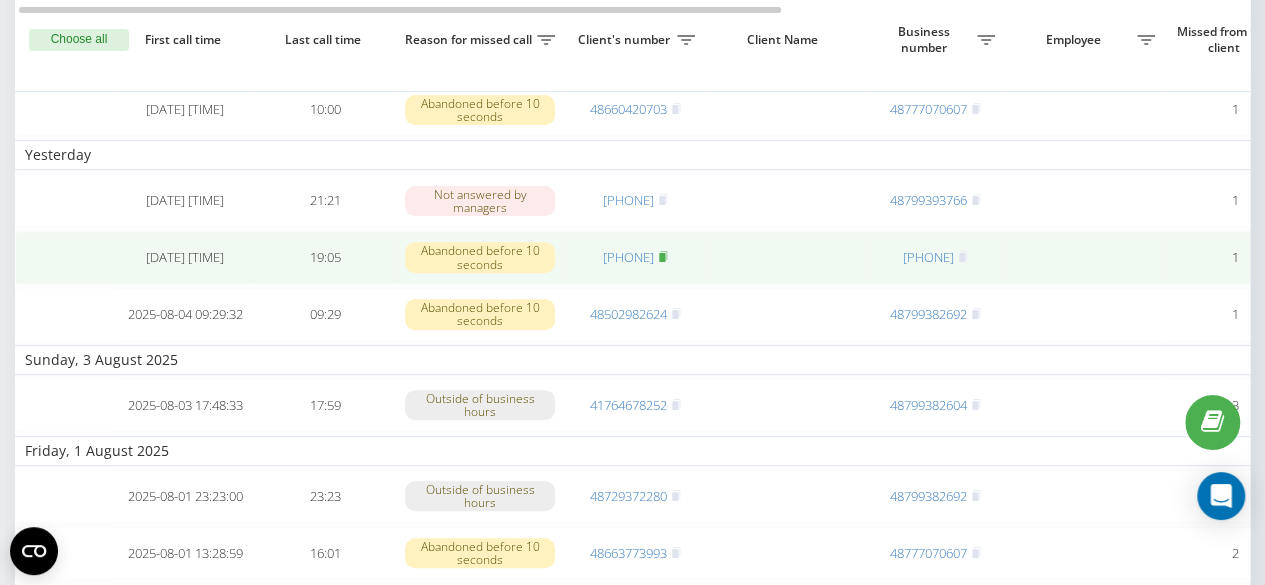 click 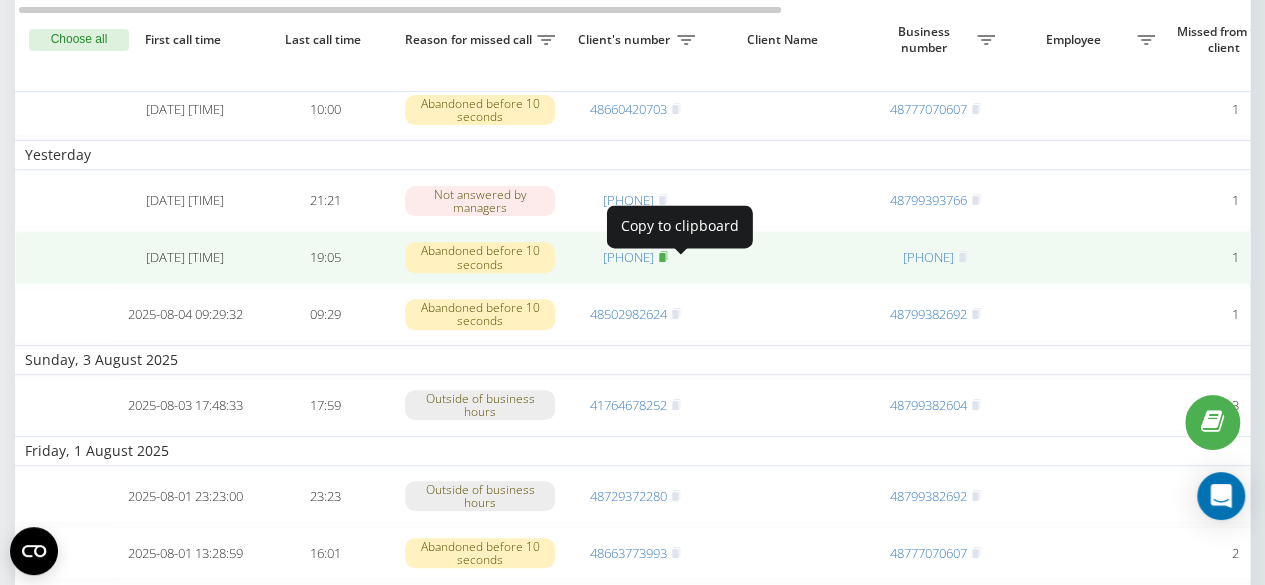 click 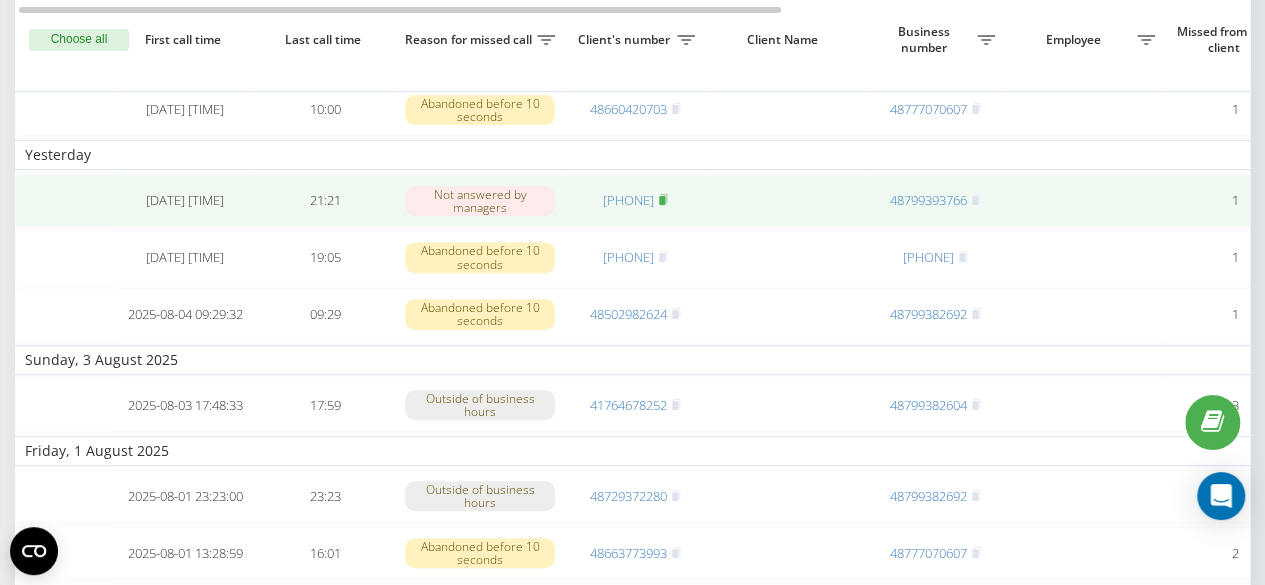 click 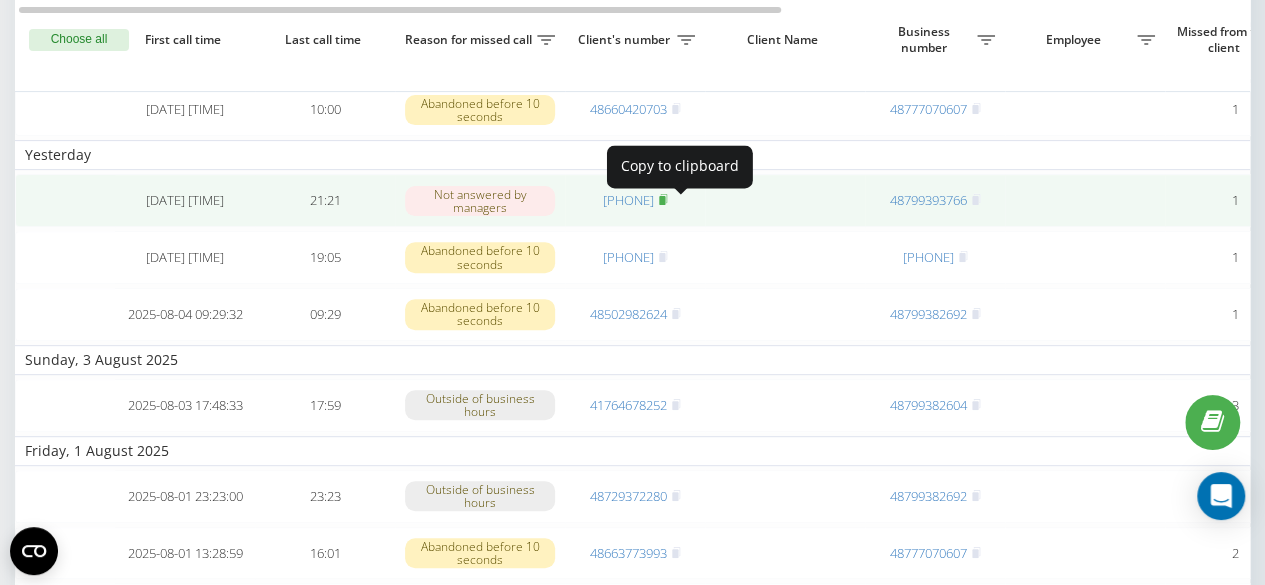 click 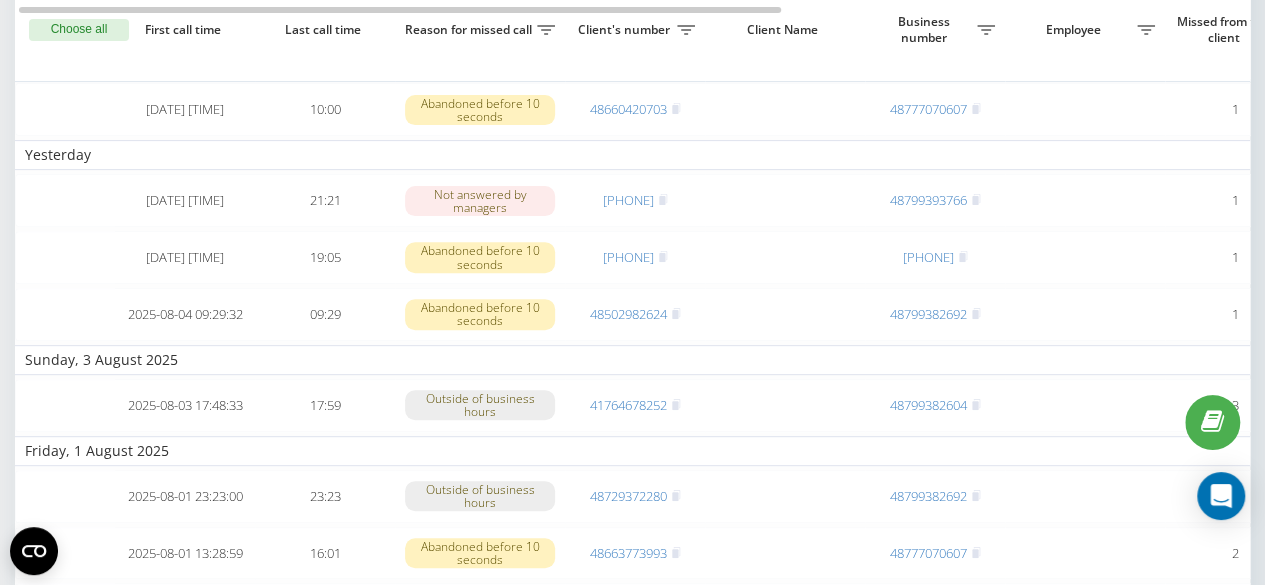 scroll, scrollTop: 0, scrollLeft: 0, axis: both 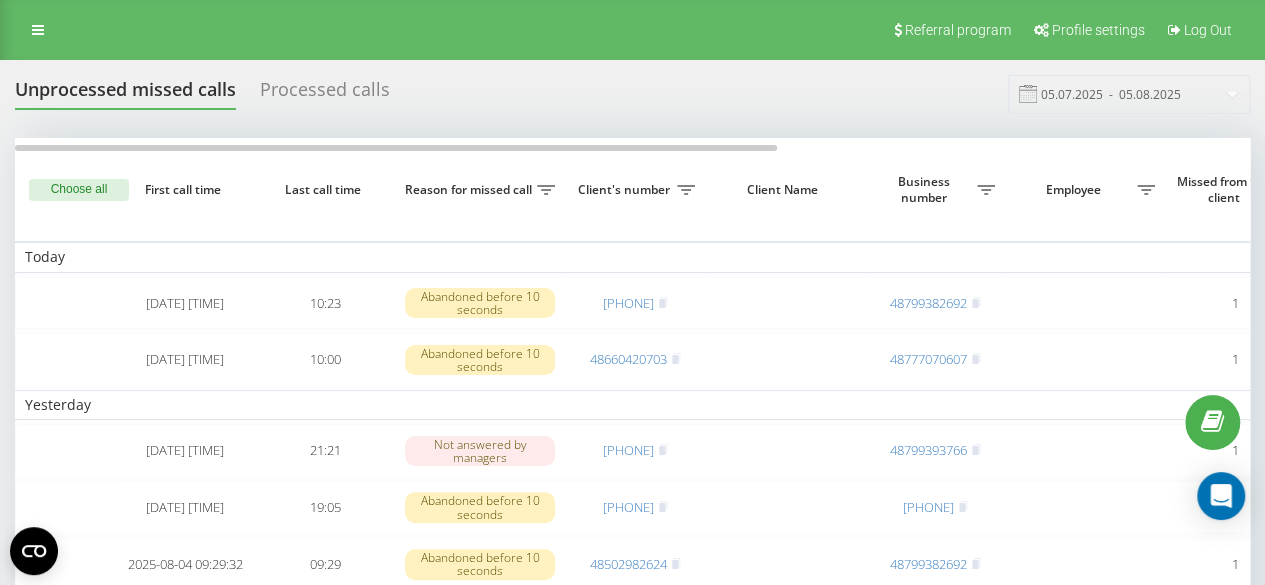 click on "Unprocessed missed calls Processed calls 05.07.2025  -  05.08.2025" at bounding box center [632, 94] 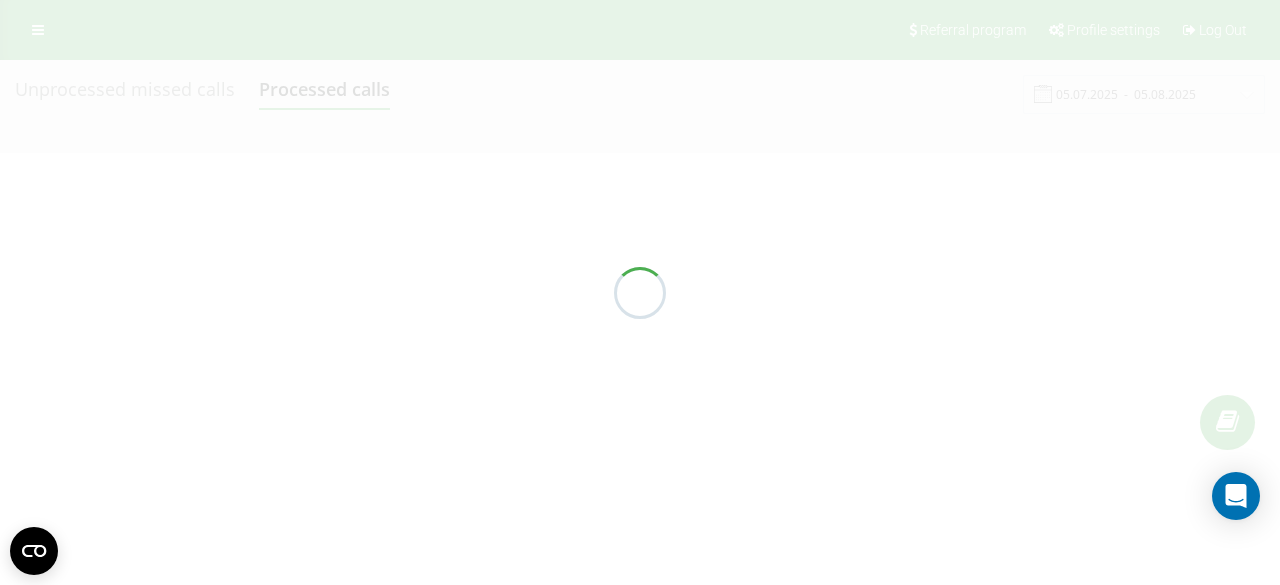 scroll, scrollTop: 0, scrollLeft: 0, axis: both 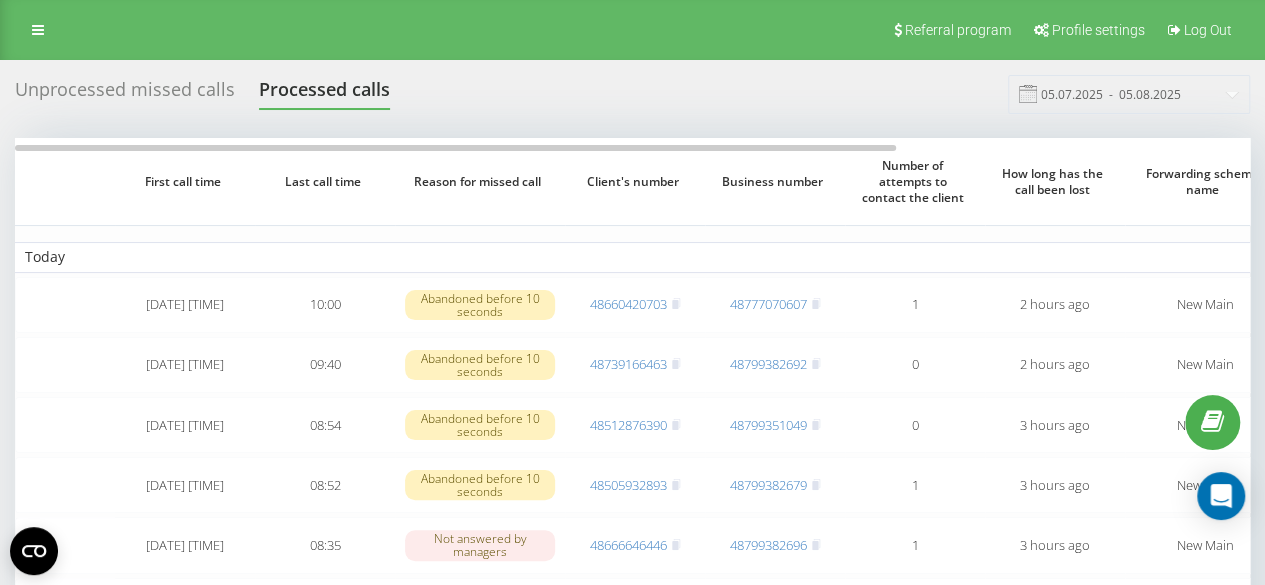 click on "Unprocessed missed calls" at bounding box center (125, 94) 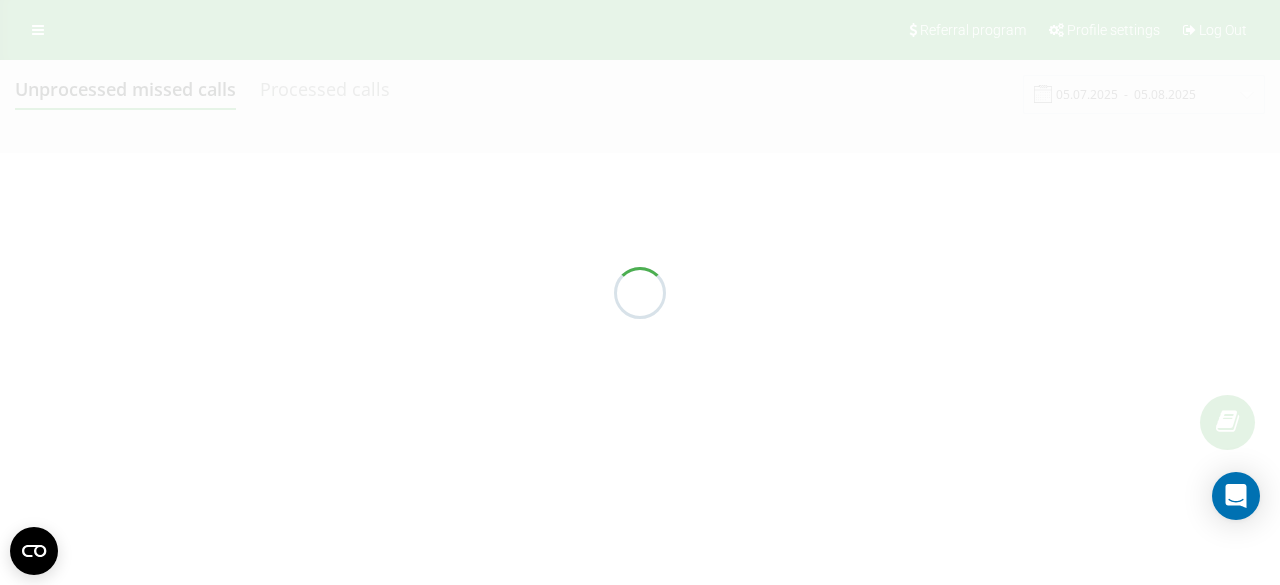 scroll, scrollTop: 0, scrollLeft: 0, axis: both 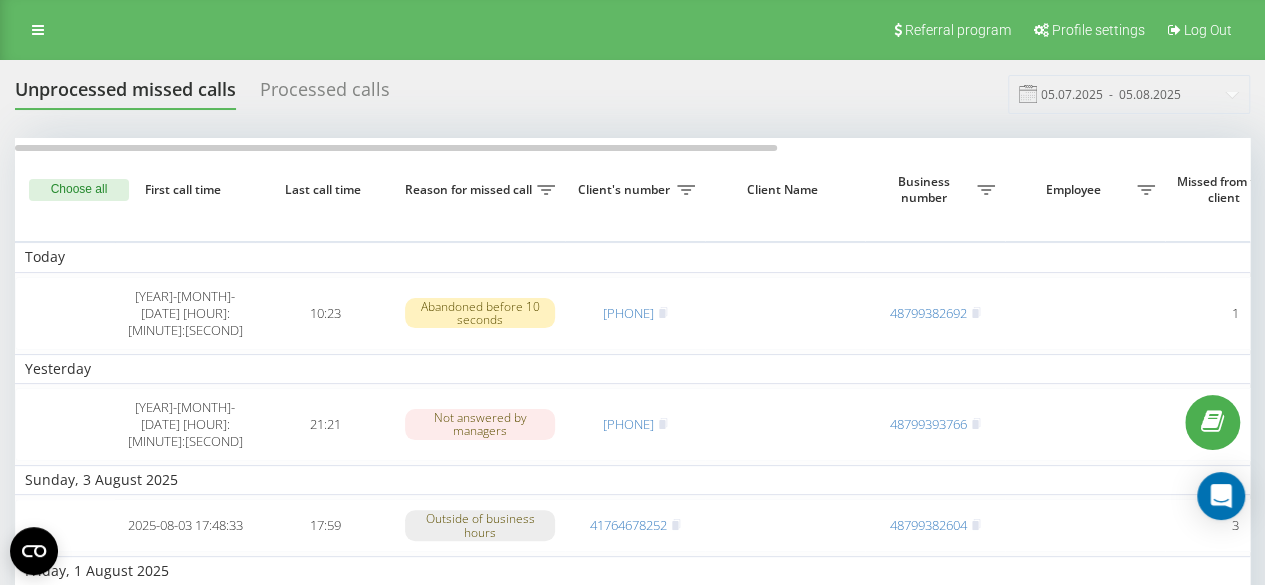 click on "Processed calls" at bounding box center [325, 94] 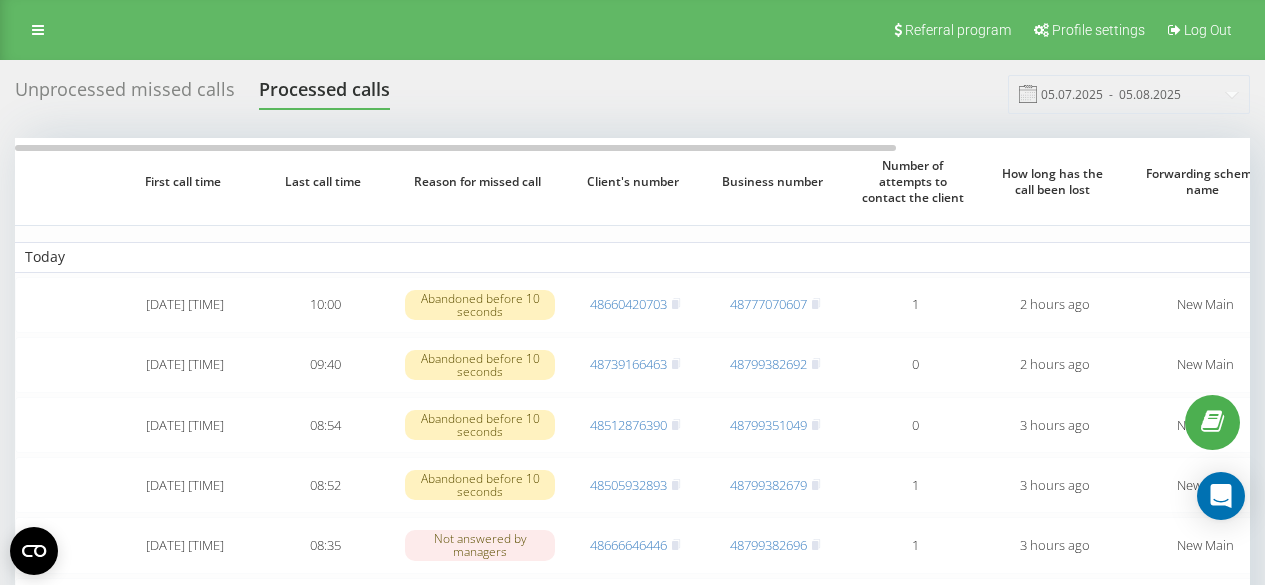 scroll, scrollTop: 0, scrollLeft: 0, axis: both 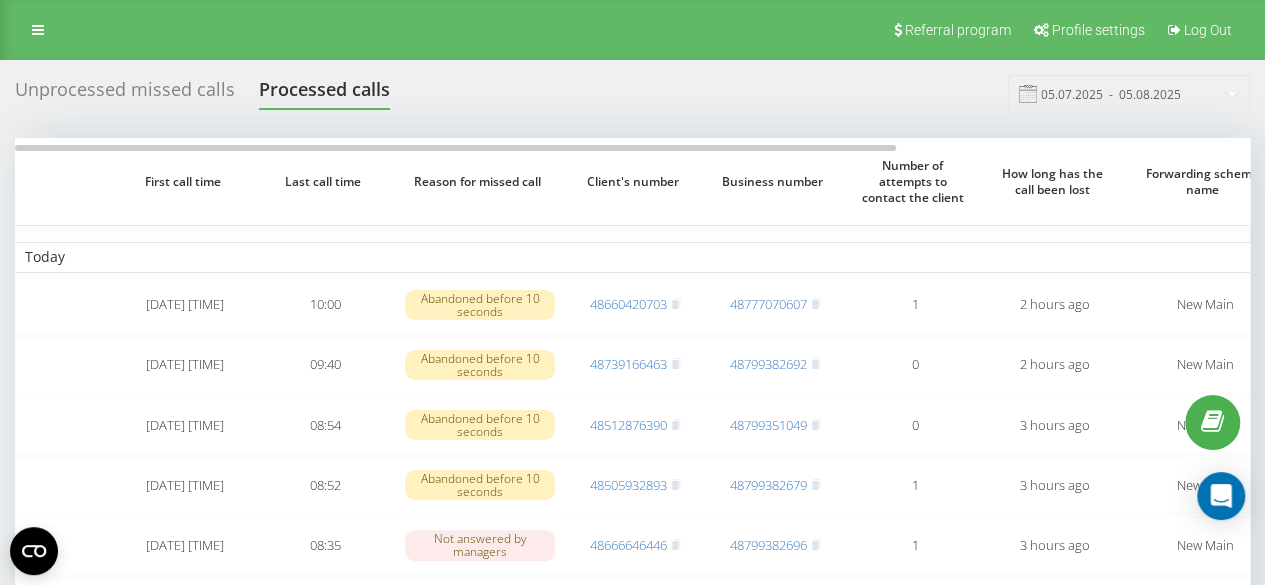 click on "Unprocessed missed calls" at bounding box center (125, 94) 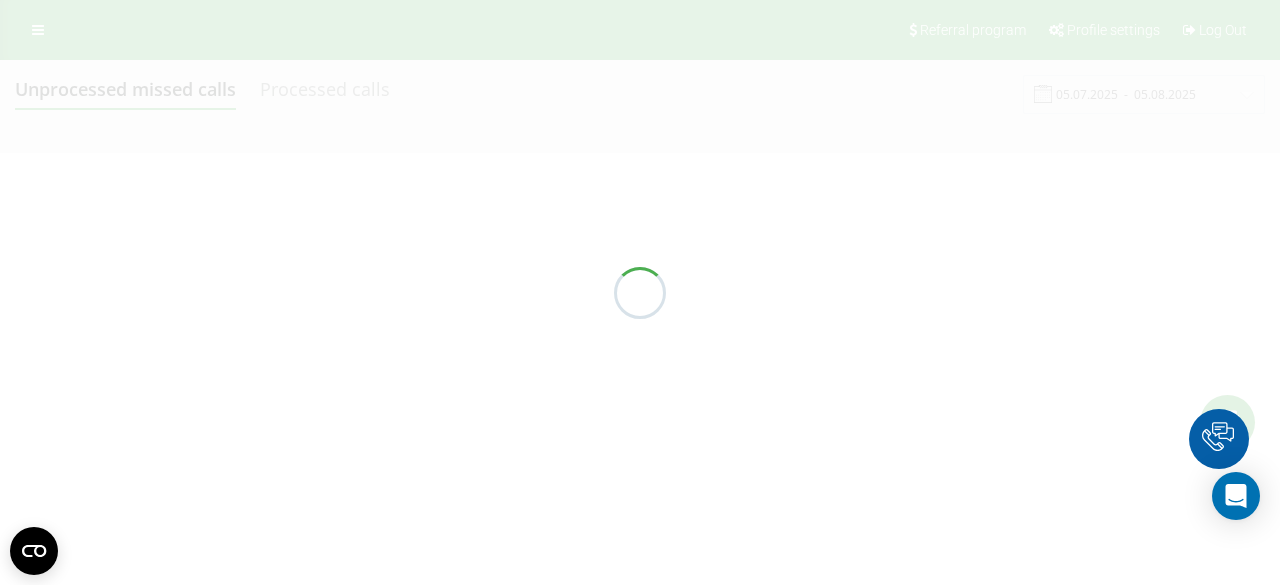 scroll, scrollTop: 0, scrollLeft: 0, axis: both 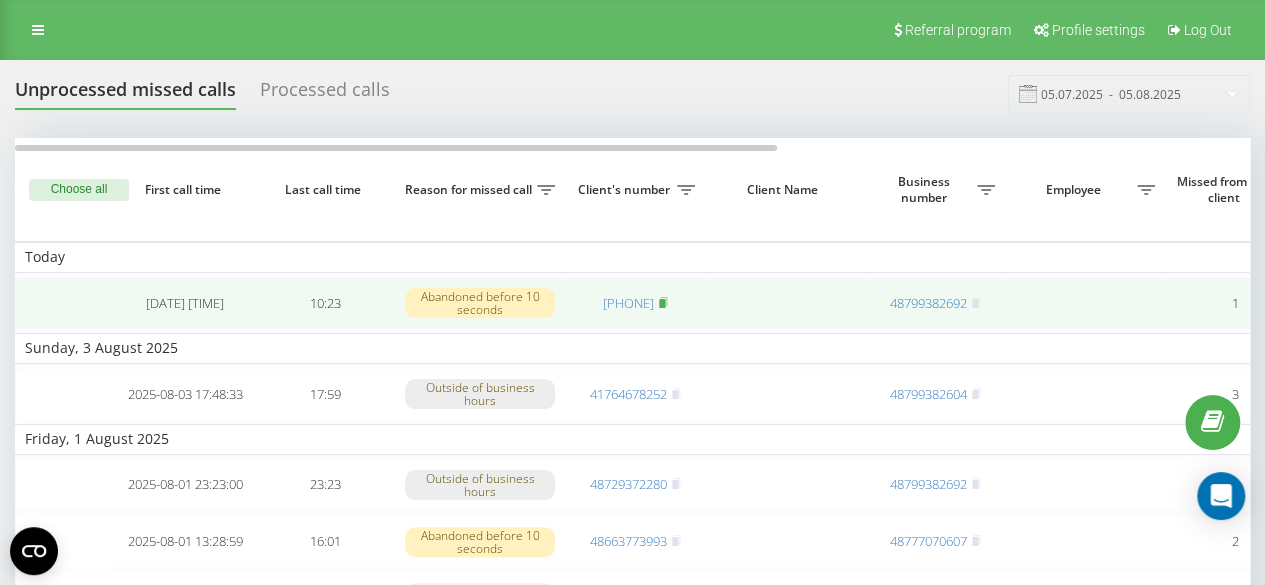 click 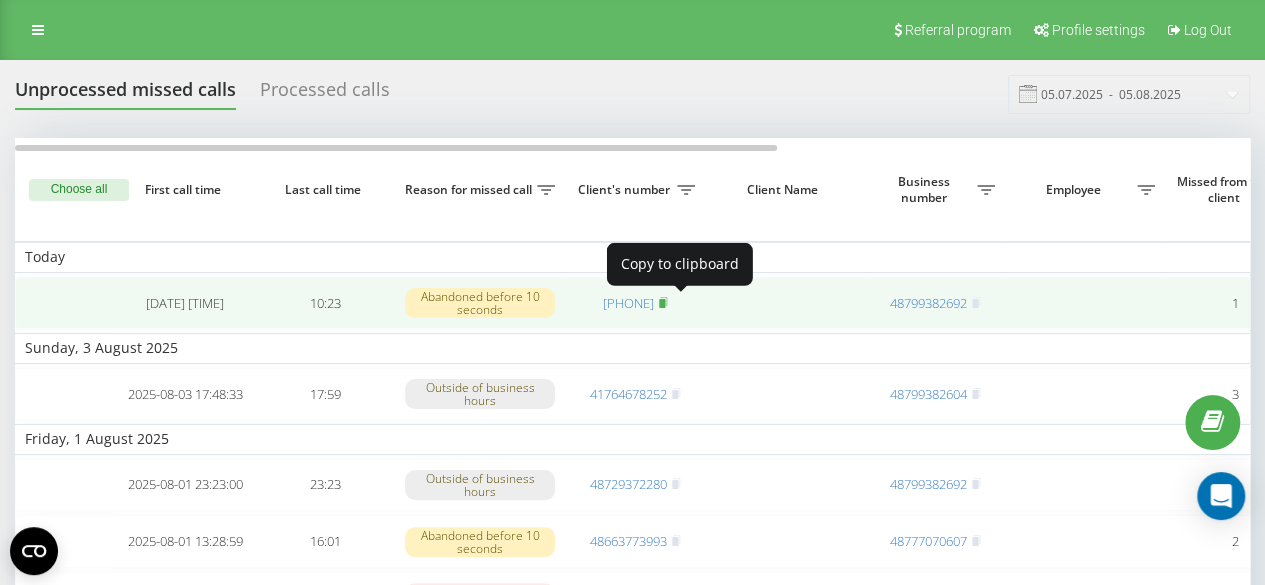 click 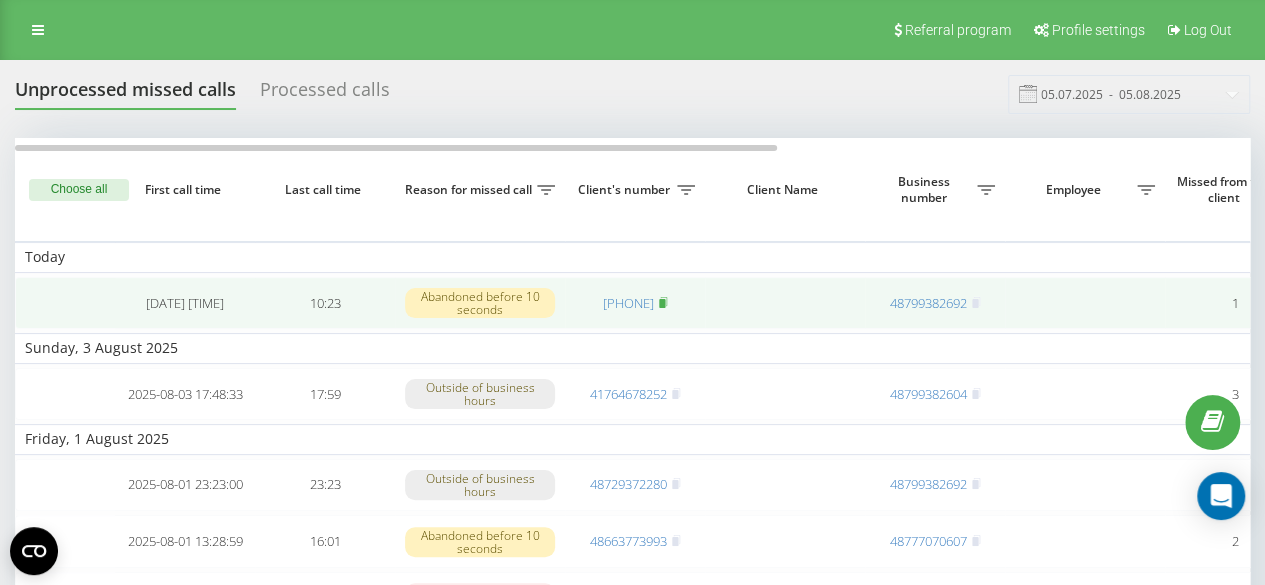 click 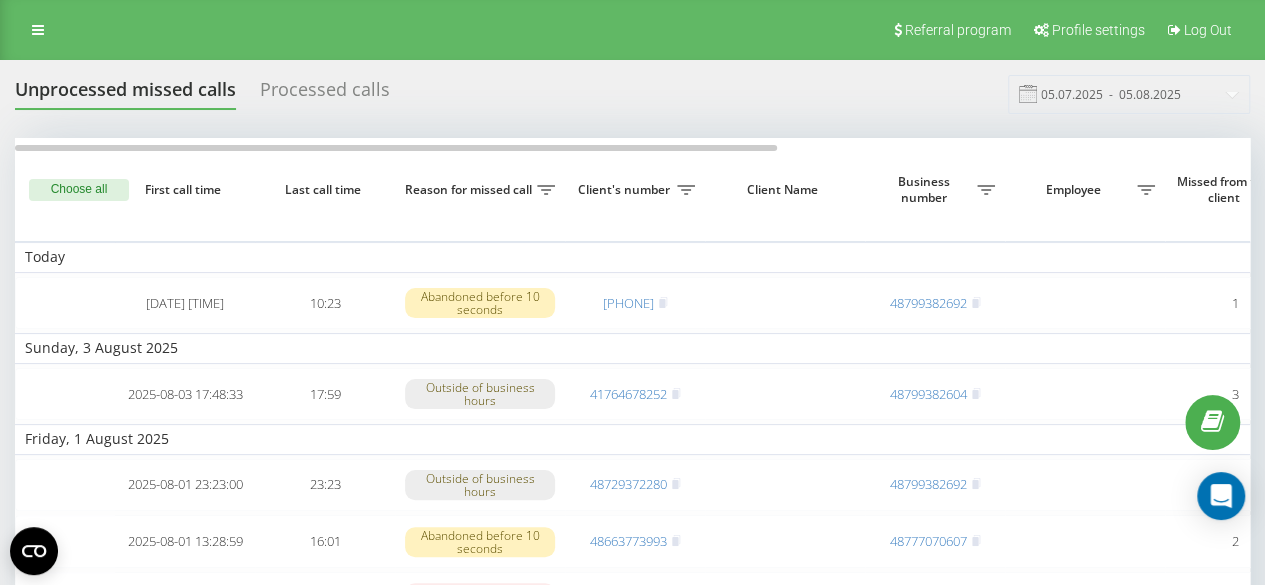 click on "Unprocessed missed calls Processed calls 05.07.2025  -  05.08.2025" at bounding box center (632, 94) 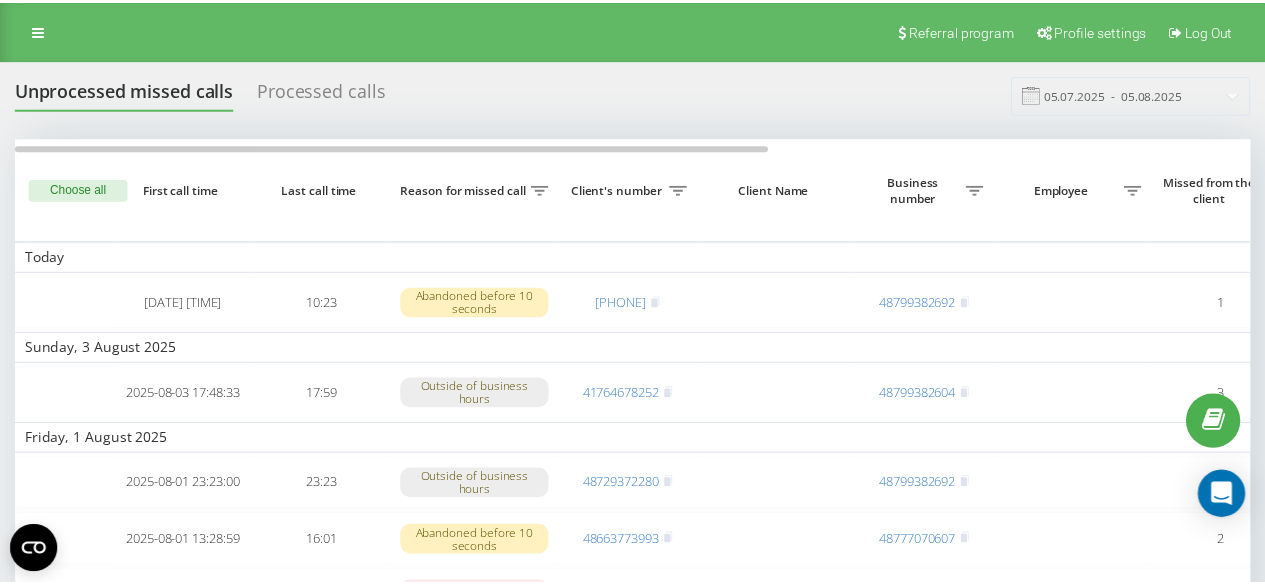 scroll, scrollTop: 0, scrollLeft: 0, axis: both 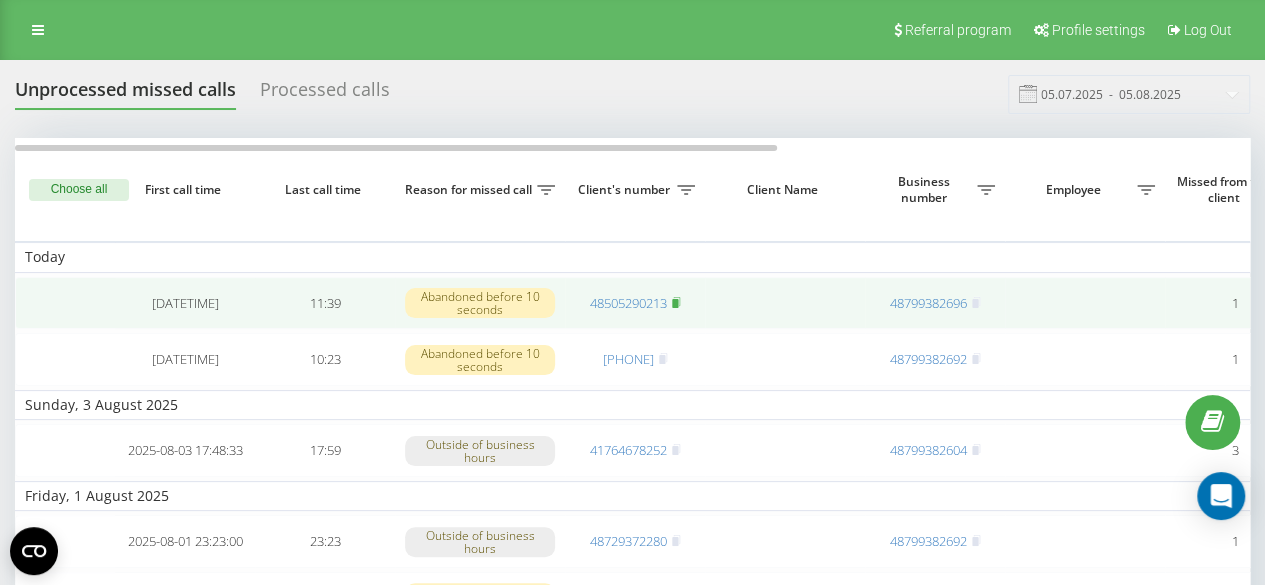 click 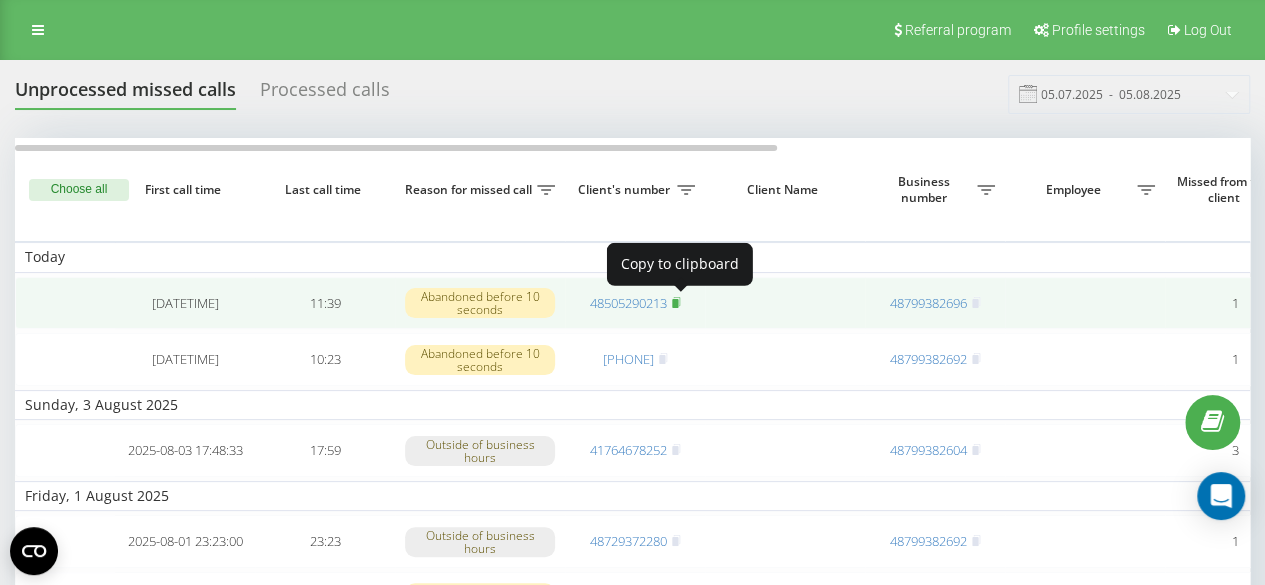 click 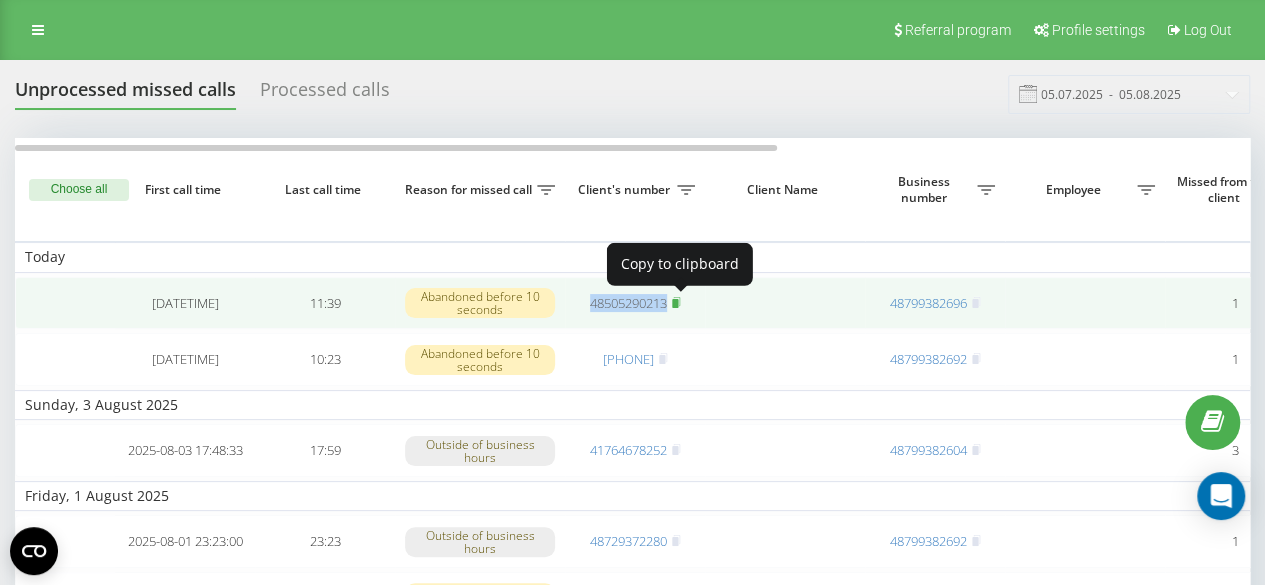 click 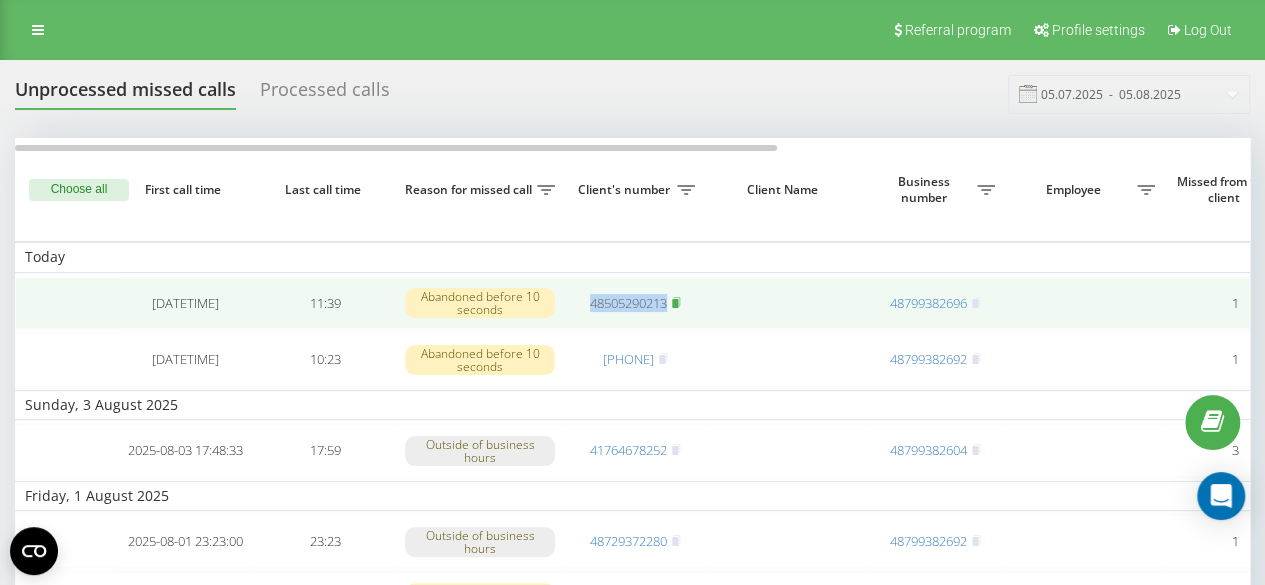 click 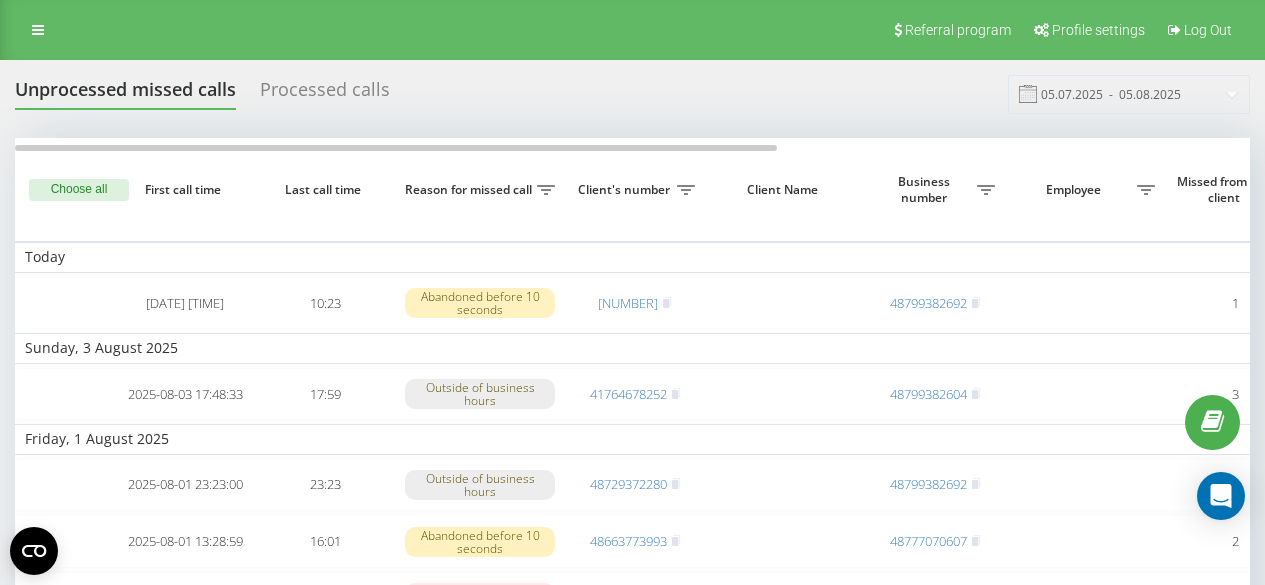 scroll, scrollTop: 0, scrollLeft: 0, axis: both 